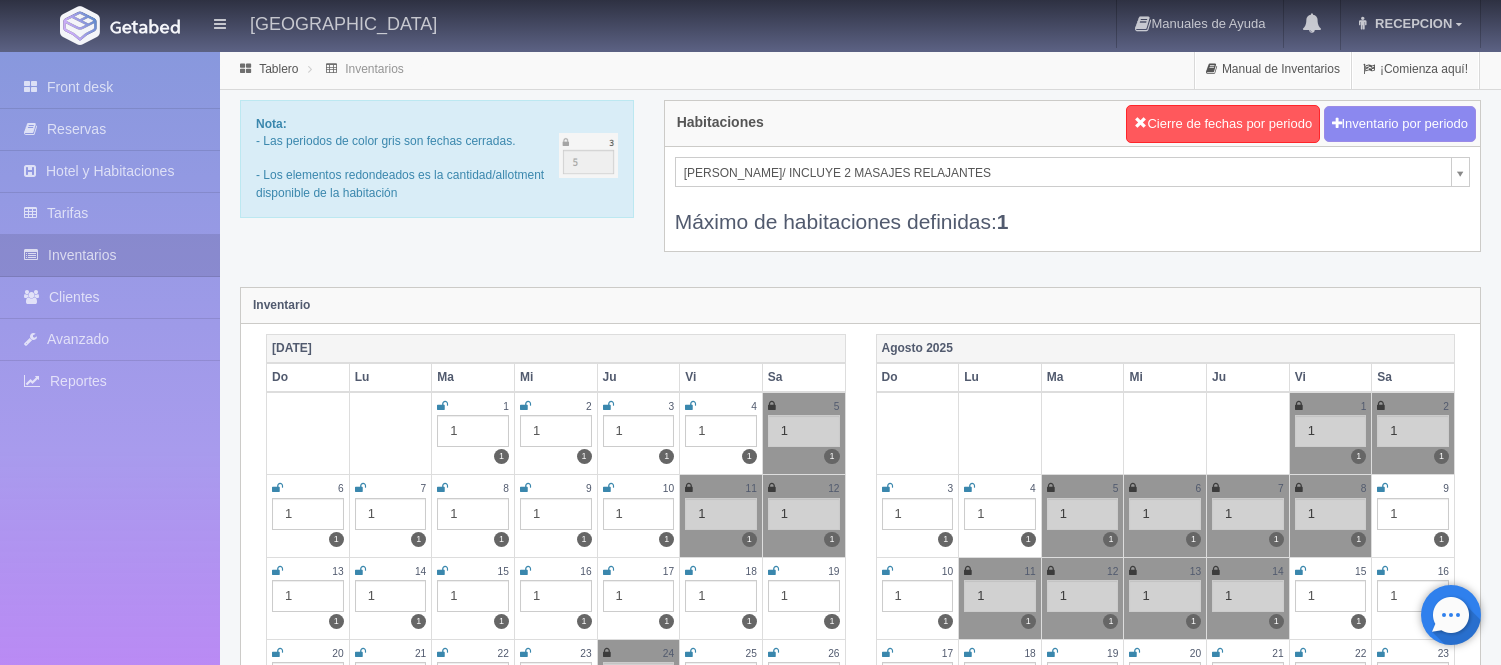 scroll, scrollTop: 0, scrollLeft: 0, axis: both 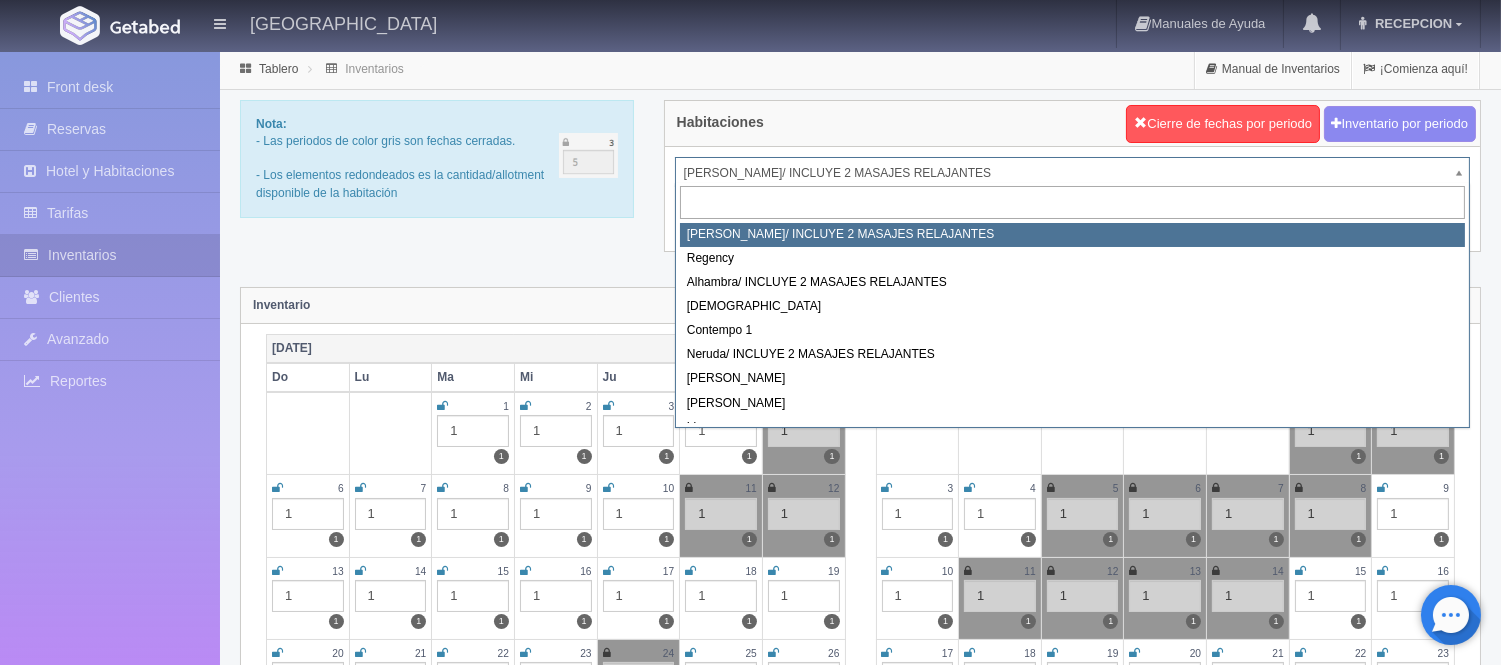 click on "[GEOGRAPHIC_DATA]
Manuales de Ayuda
Actualizaciones recientes
RECEPCION
Mi Perfil
Salir / Log Out
Procesando...
Front desk
Reservas
Hotel y Habitaciones
Tarifas
Inventarios
Clientes
Avanzado
Configuración métodos de pago
Reportes" at bounding box center (750, 1772) 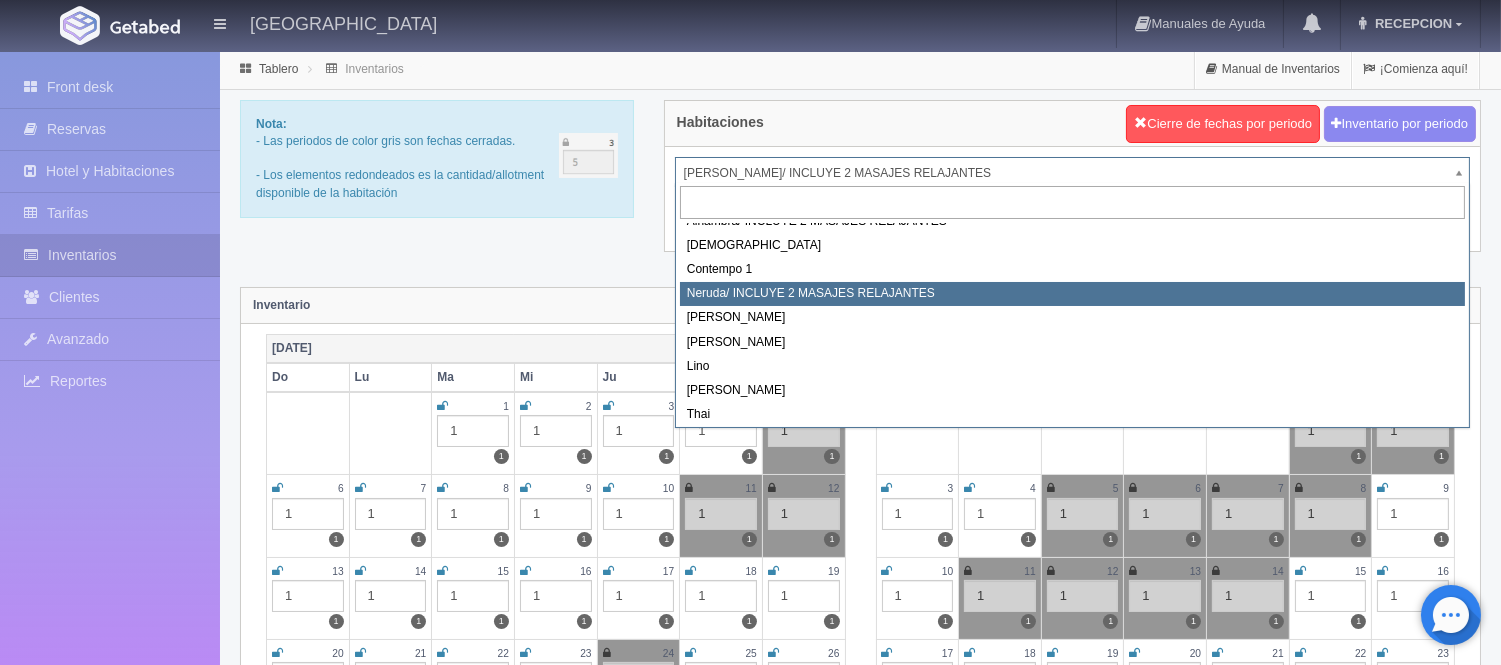 scroll, scrollTop: 113, scrollLeft: 0, axis: vertical 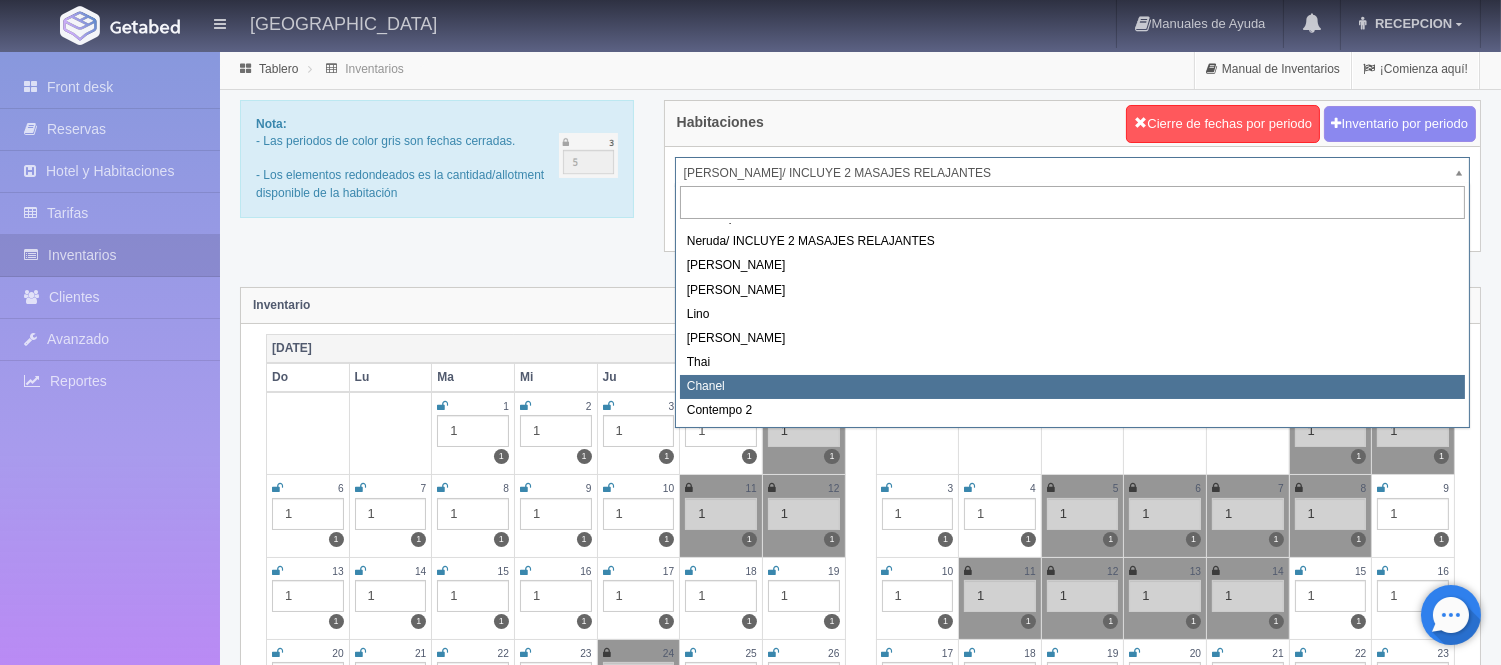 select on "728" 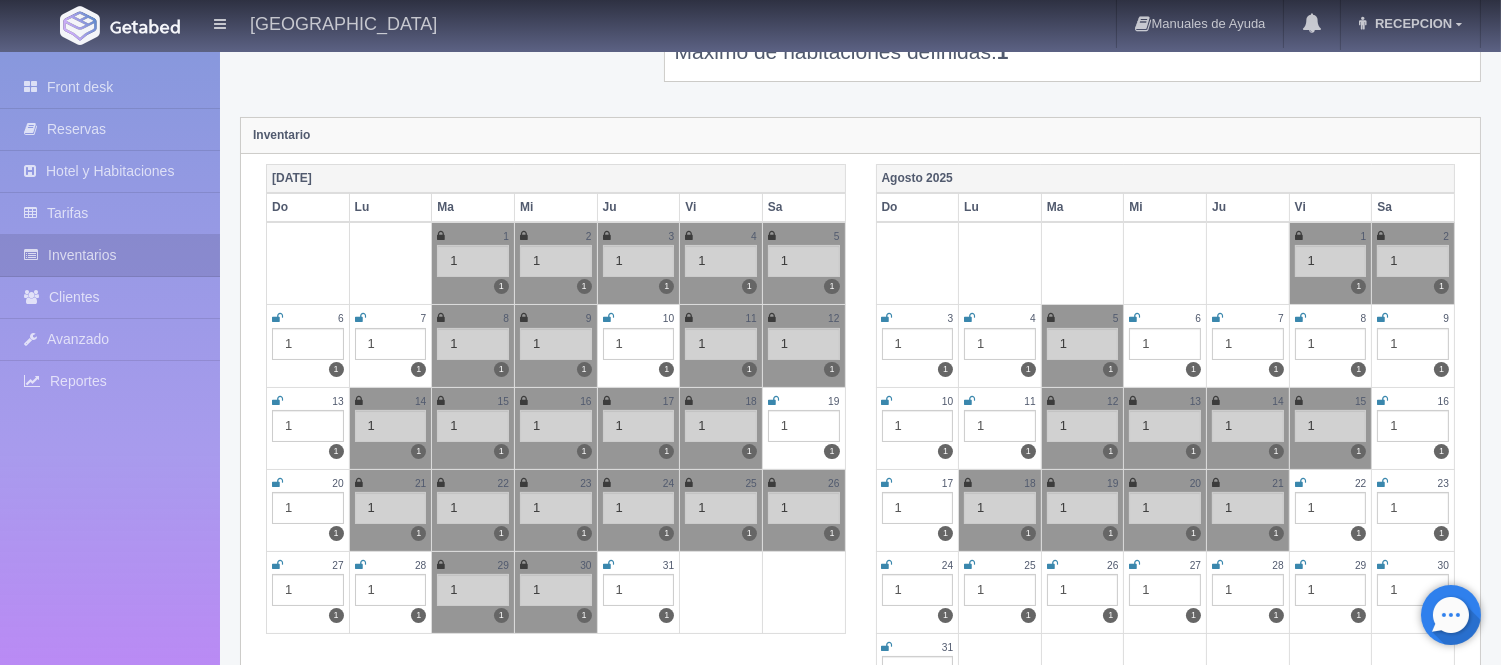 scroll, scrollTop: 0, scrollLeft: 0, axis: both 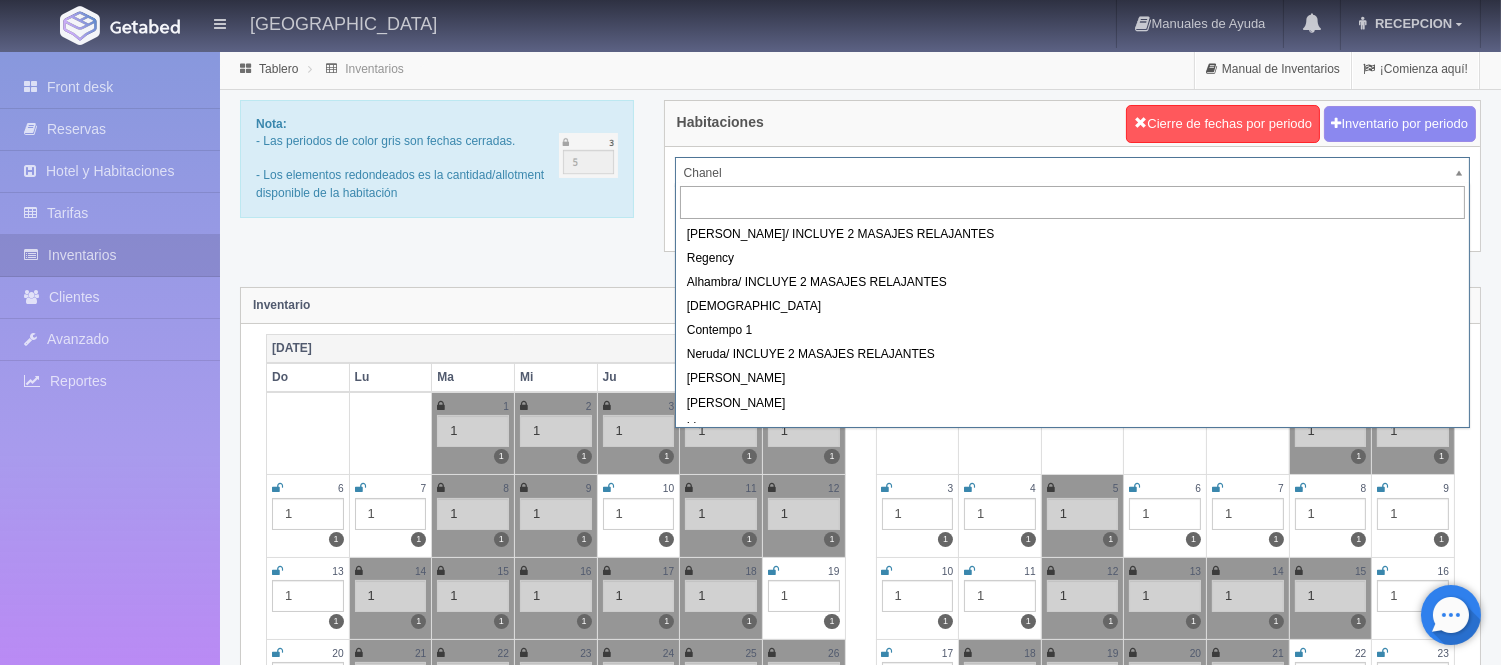 click on "Grand Hotel Boutique Tepatitlán
Manuales de Ayuda
Actualizaciones recientes
RECEPCION
Mi Perfil
Salir / Log Out
Procesando...
Front desk
Reservas
Hotel y Habitaciones
Tarifas
Inventarios
Clientes
Avanzado
Configuración métodos de pago
Reportes" at bounding box center (750, 1772) 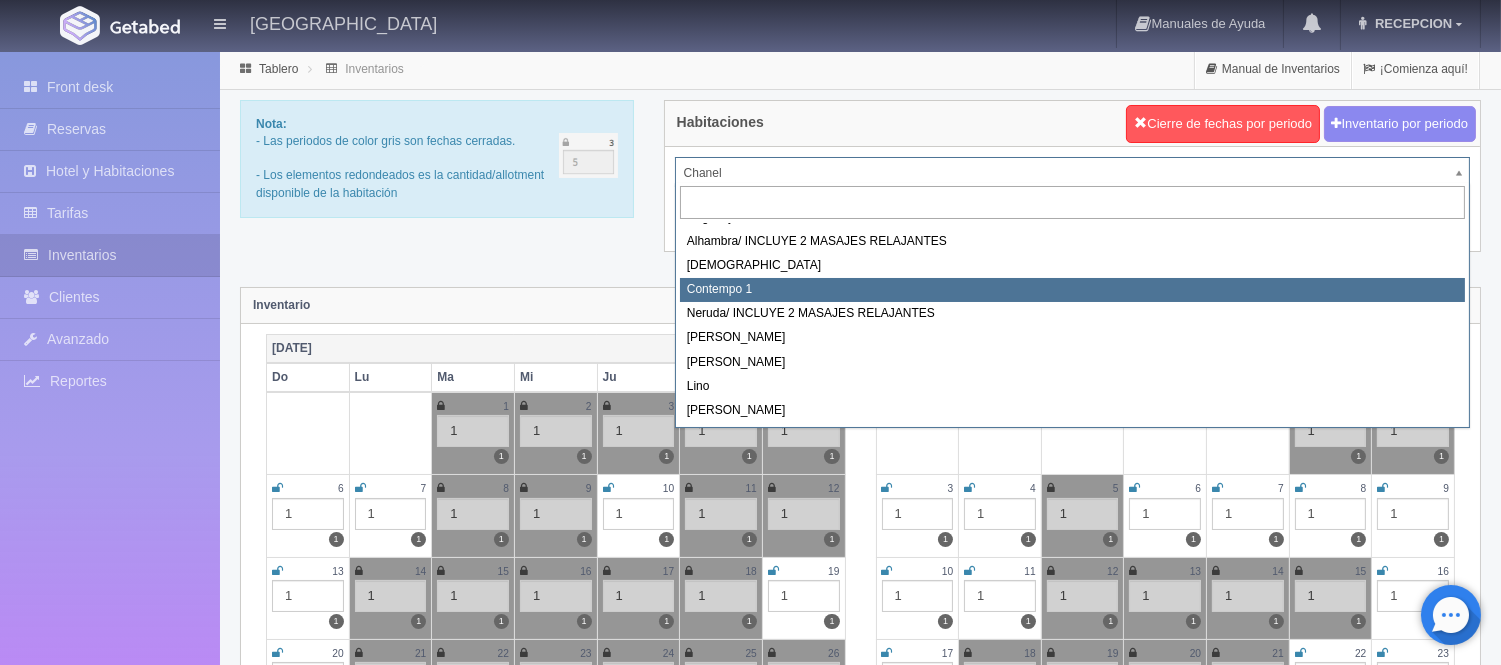 scroll, scrollTop: 2, scrollLeft: 0, axis: vertical 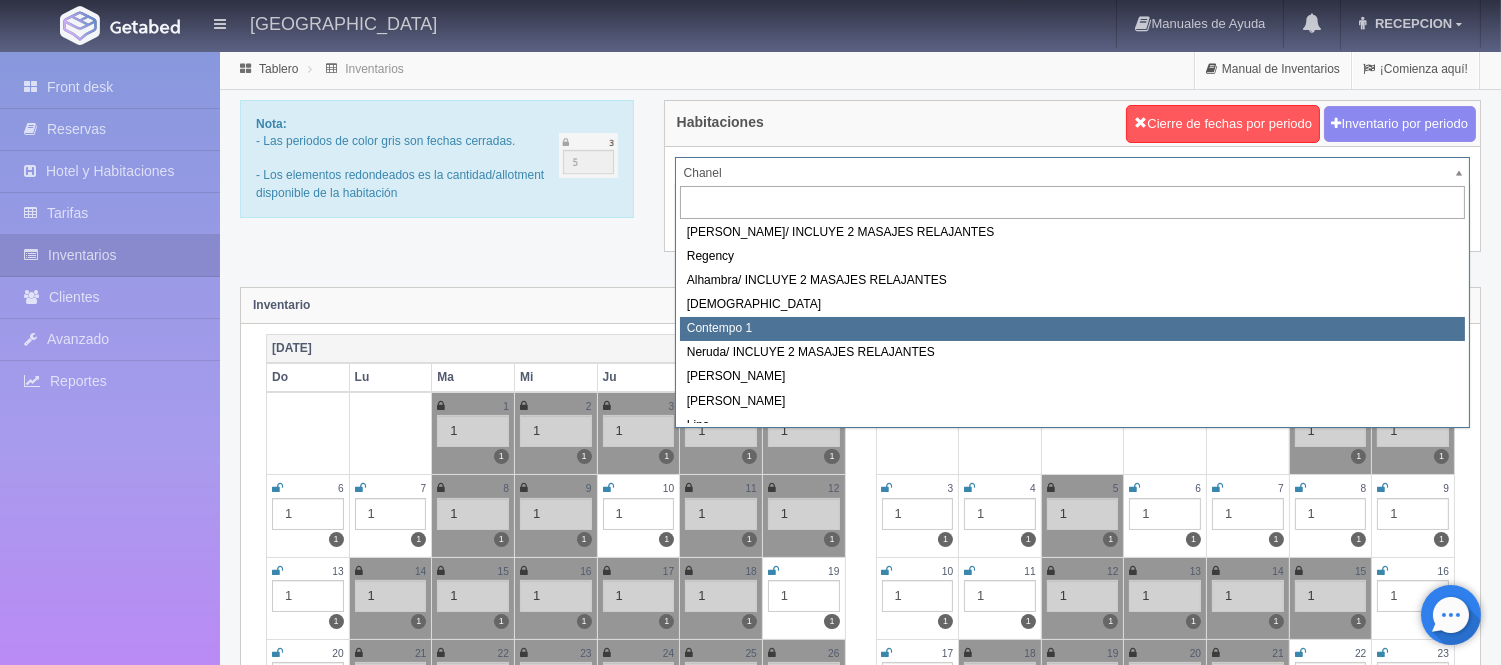 select on "721" 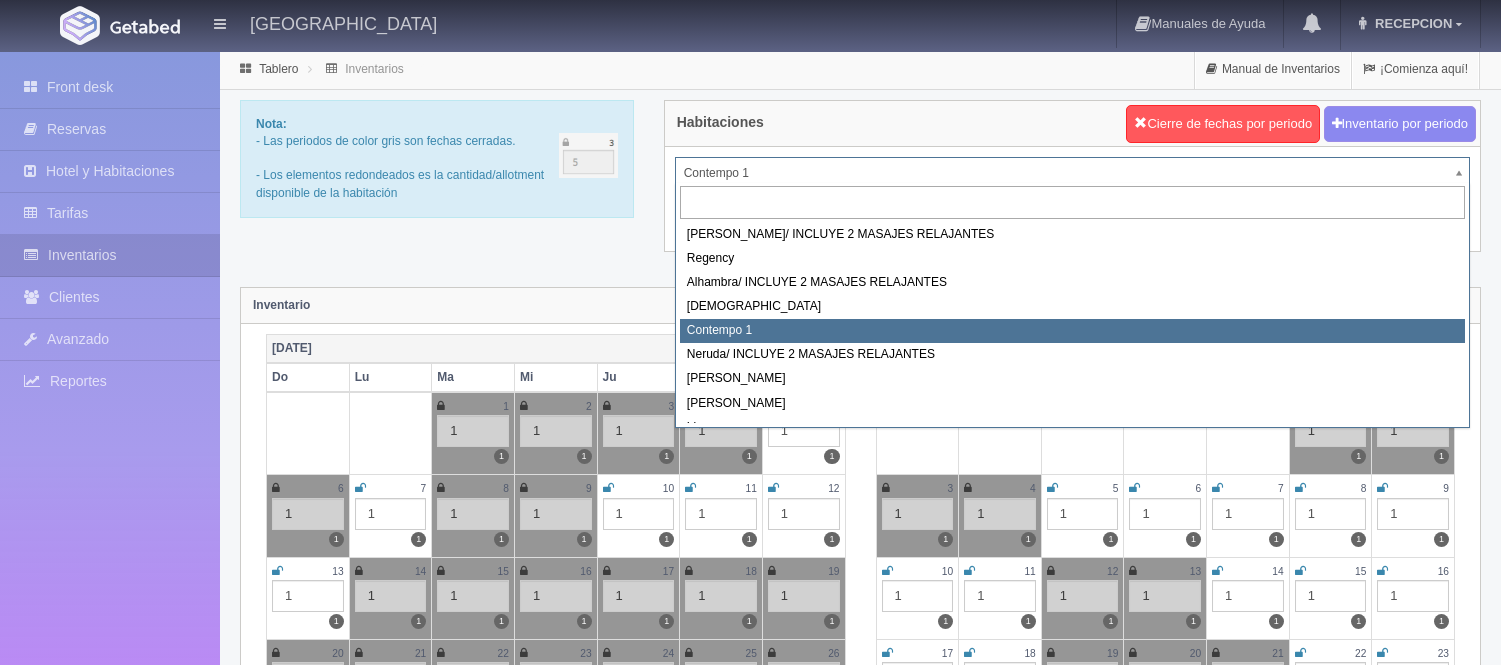 scroll, scrollTop: 0, scrollLeft: 0, axis: both 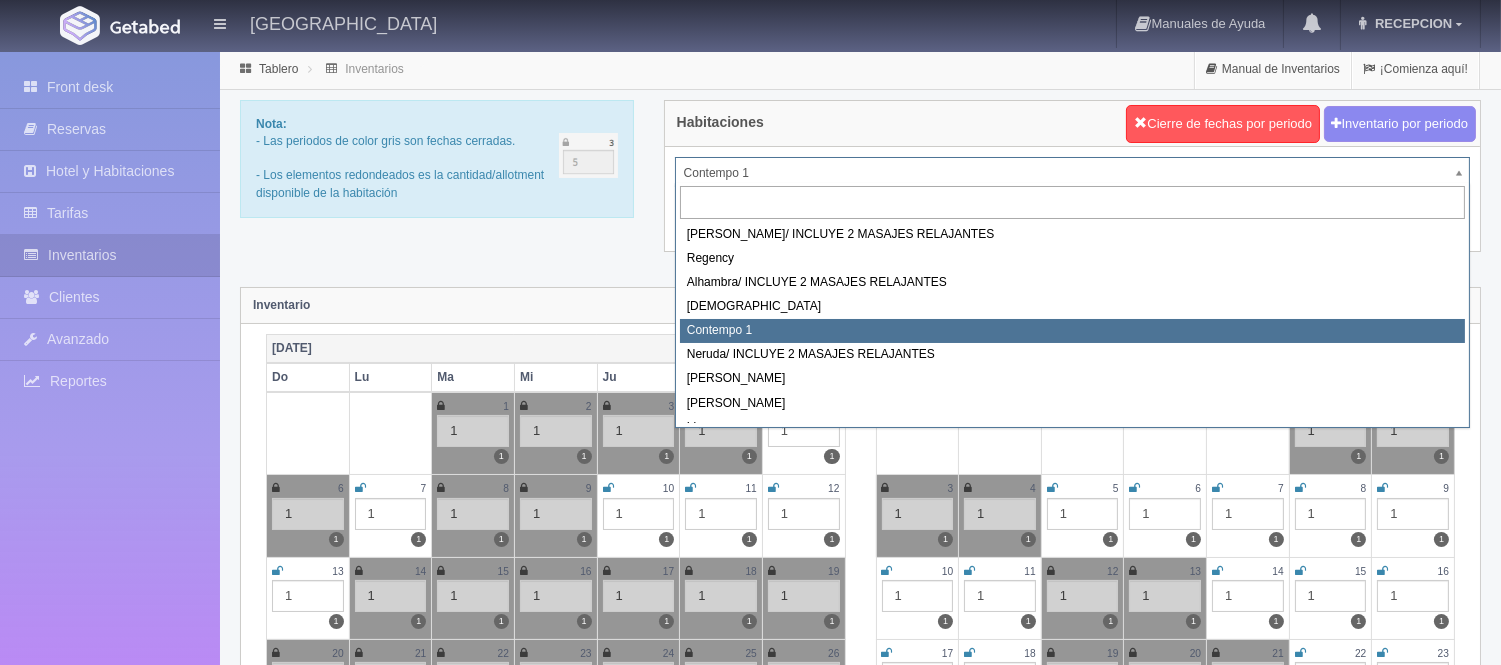click on "[GEOGRAPHIC_DATA]
Manuales de Ayuda
Actualizaciones recientes
RECEPCION
Mi Perfil
Salir / Log Out
Procesando...
Front desk
Reservas
Hotel y Habitaciones
Tarifas
Inventarios
Clientes
Avanzado
Configuración métodos de pago
Reportes" at bounding box center (750, 1772) 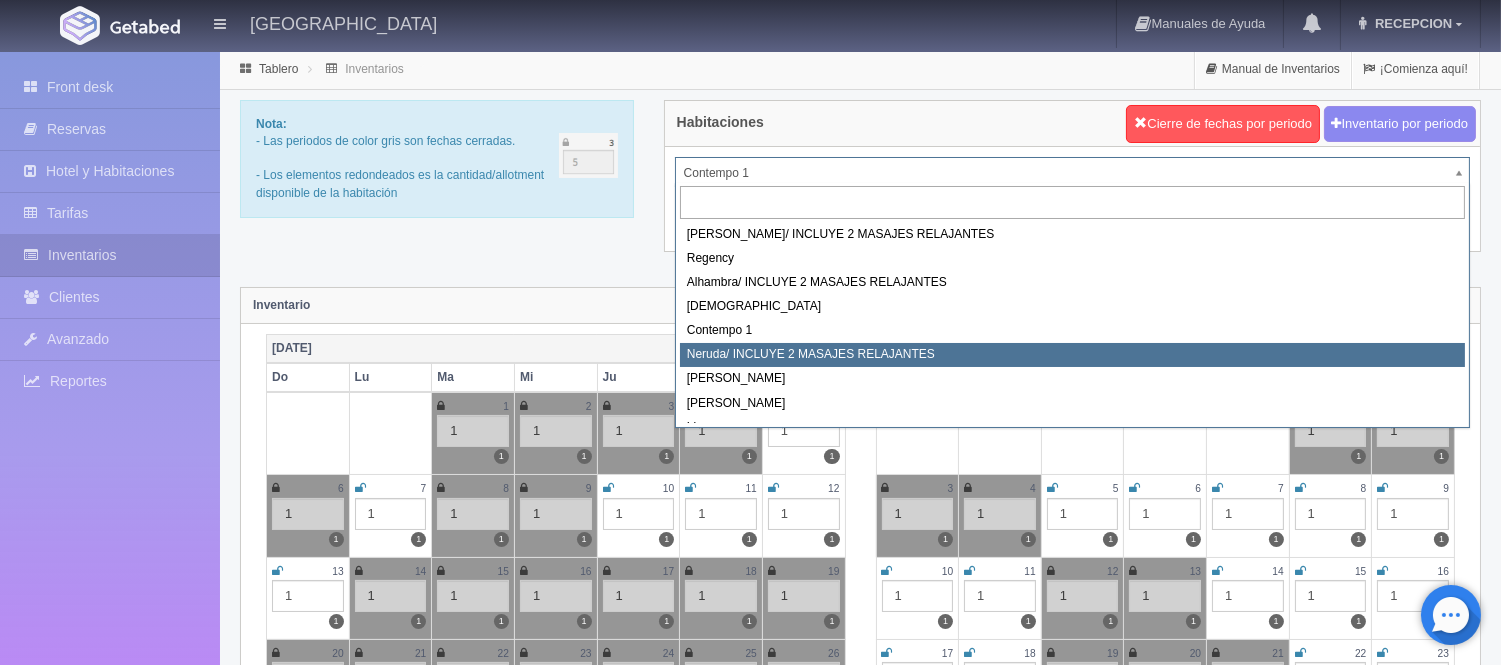 select on "722" 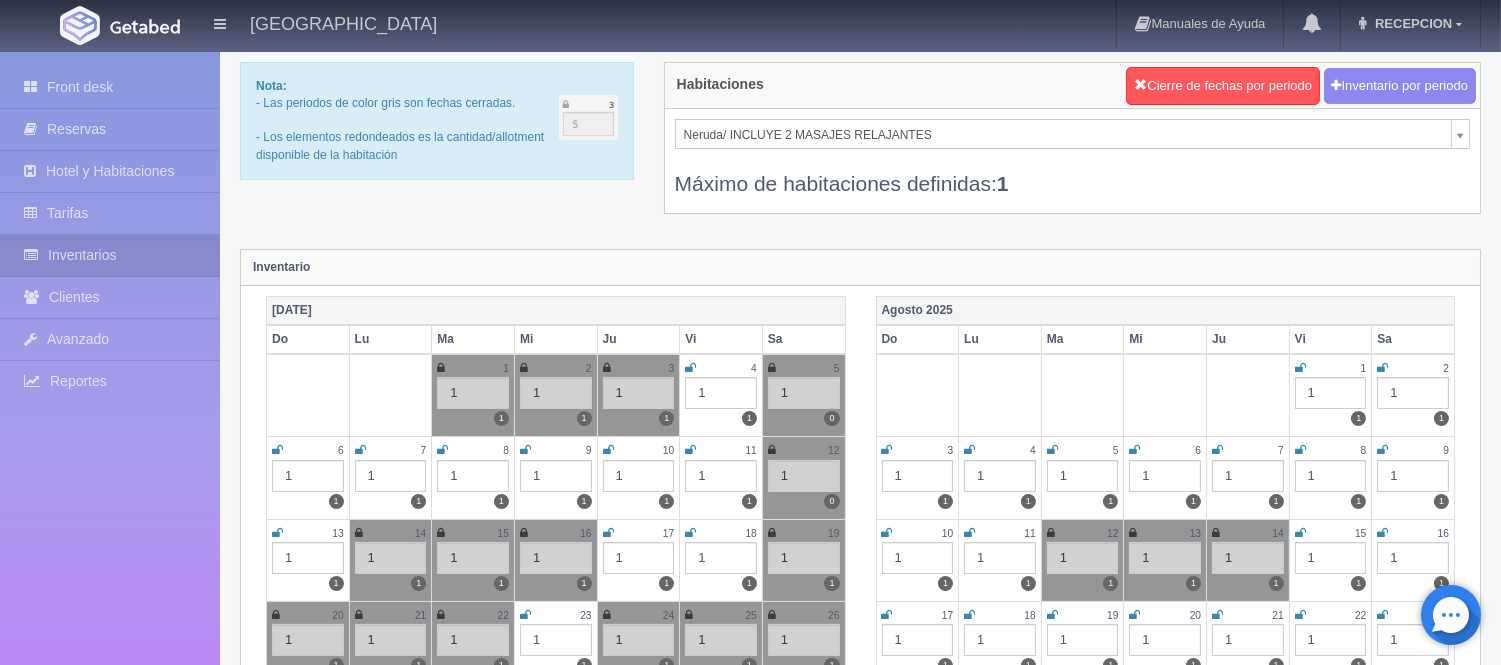 scroll, scrollTop: 0, scrollLeft: 0, axis: both 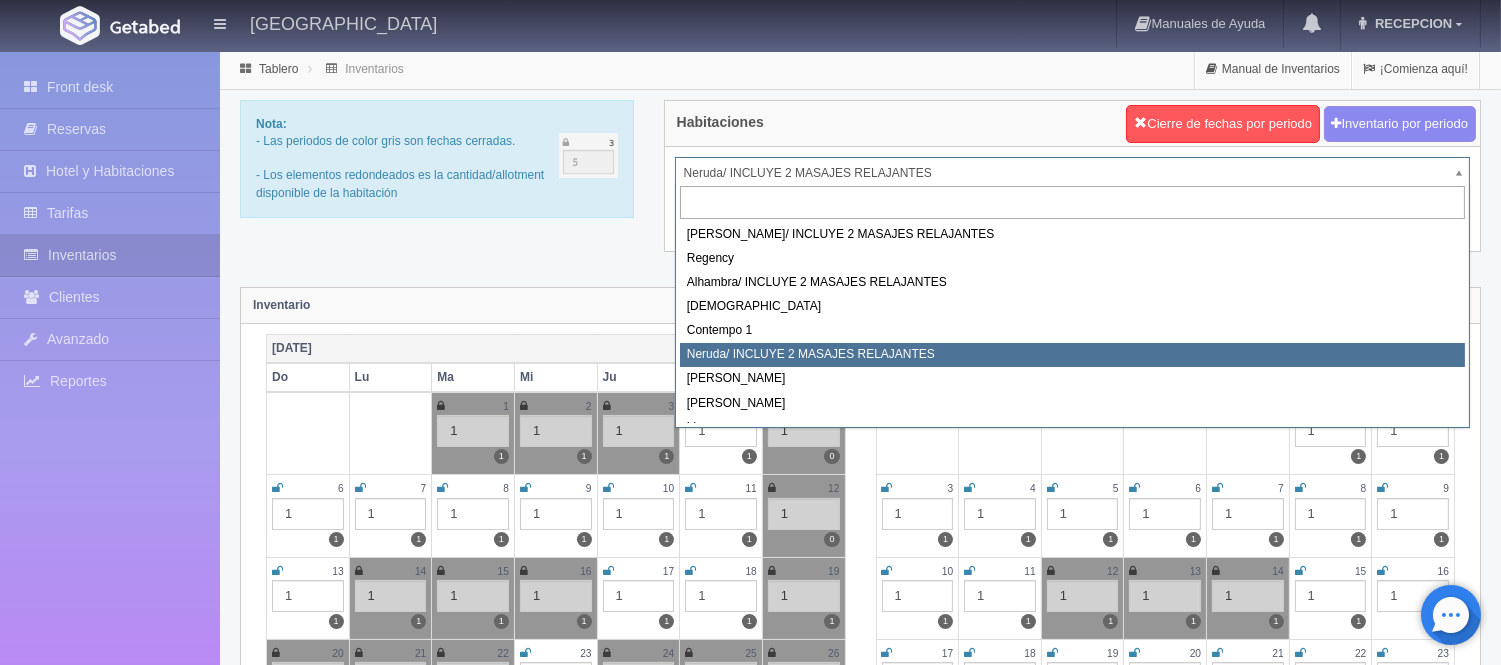 click on "[GEOGRAPHIC_DATA]
Manuales de Ayuda
Actualizaciones recientes
RECEPCION
Mi Perfil
Salir / Log Out
Procesando...
Front desk
Reservas
Hotel y Habitaciones
Tarifas
Inventarios
Clientes
Avanzado
Configuración métodos de pago
Reportes" at bounding box center [750, 1772] 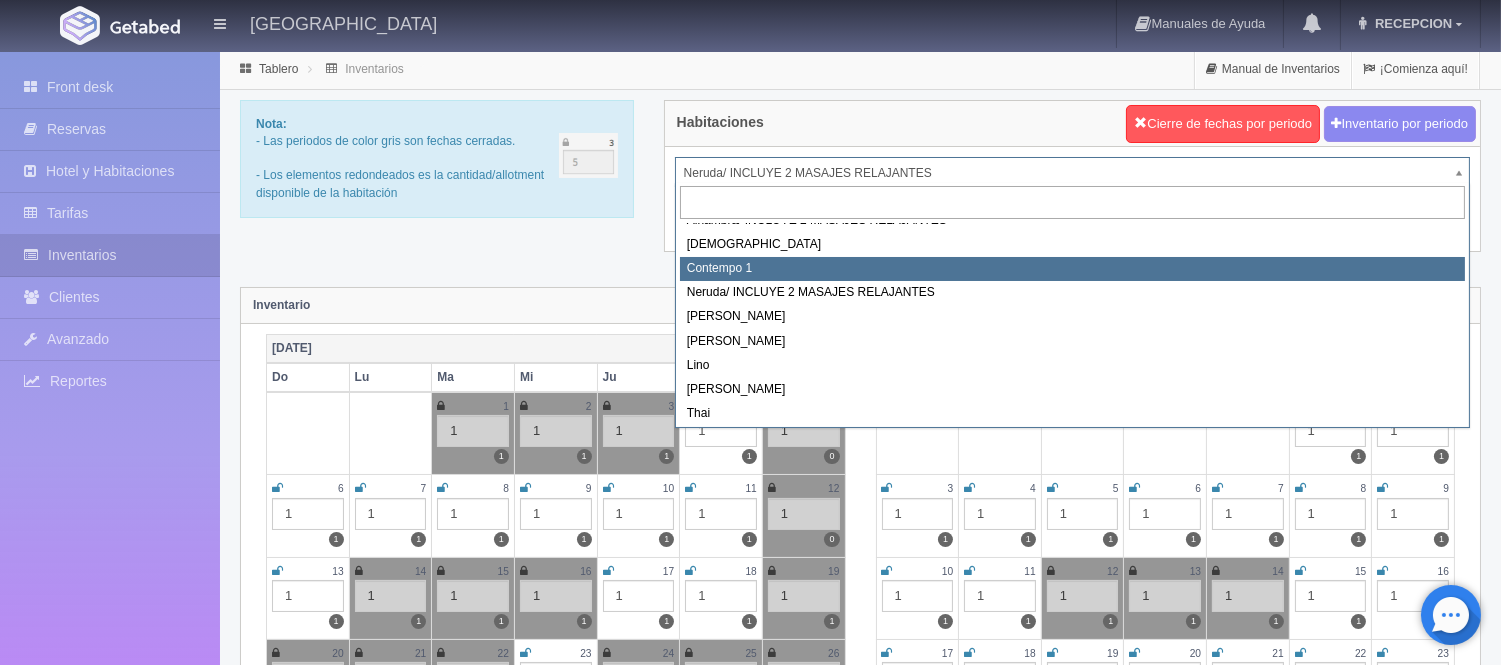scroll, scrollTop: 113, scrollLeft: 0, axis: vertical 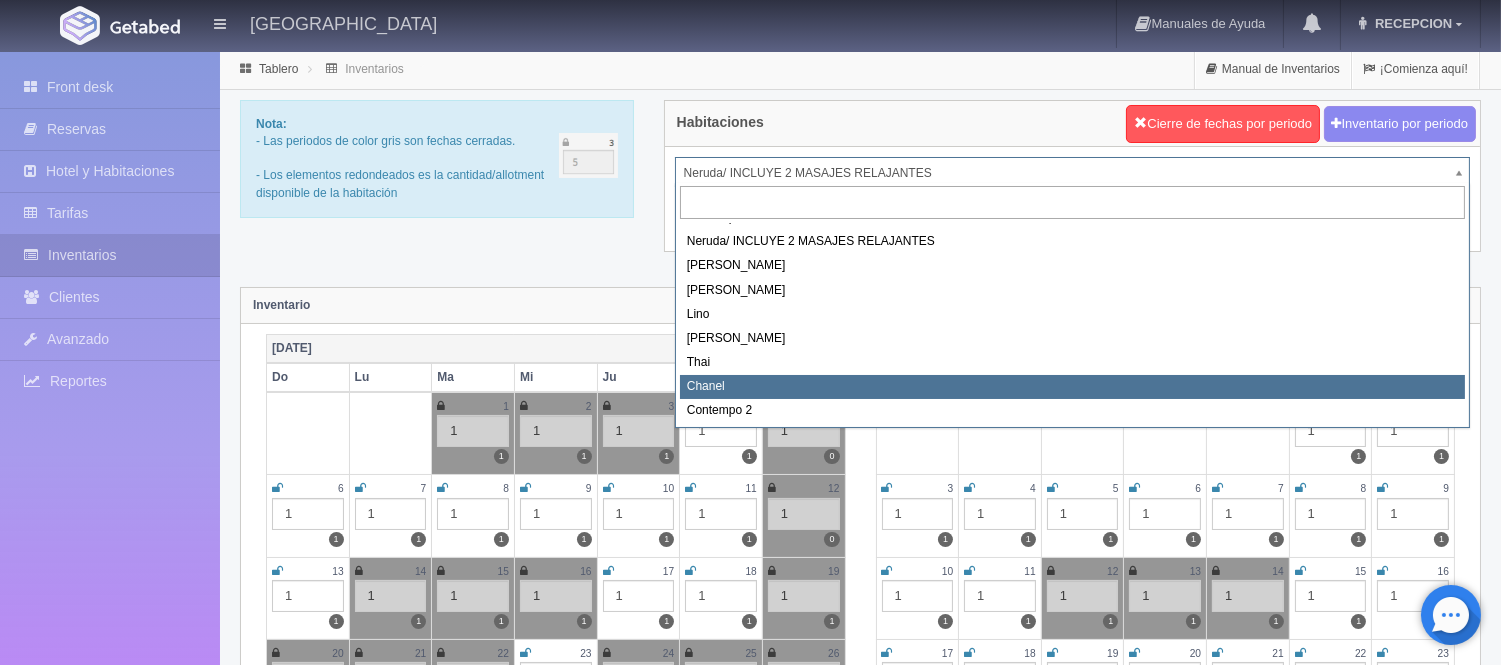 select on "728" 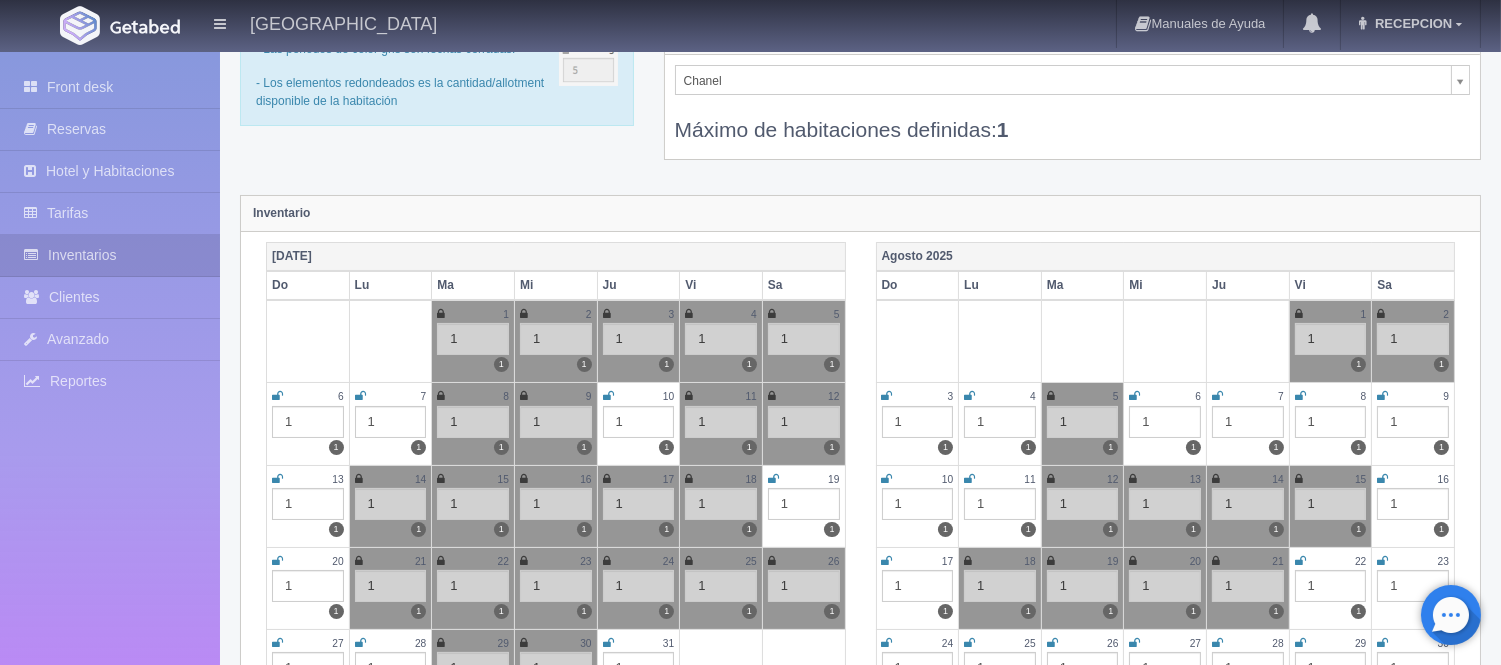scroll, scrollTop: 0, scrollLeft: 0, axis: both 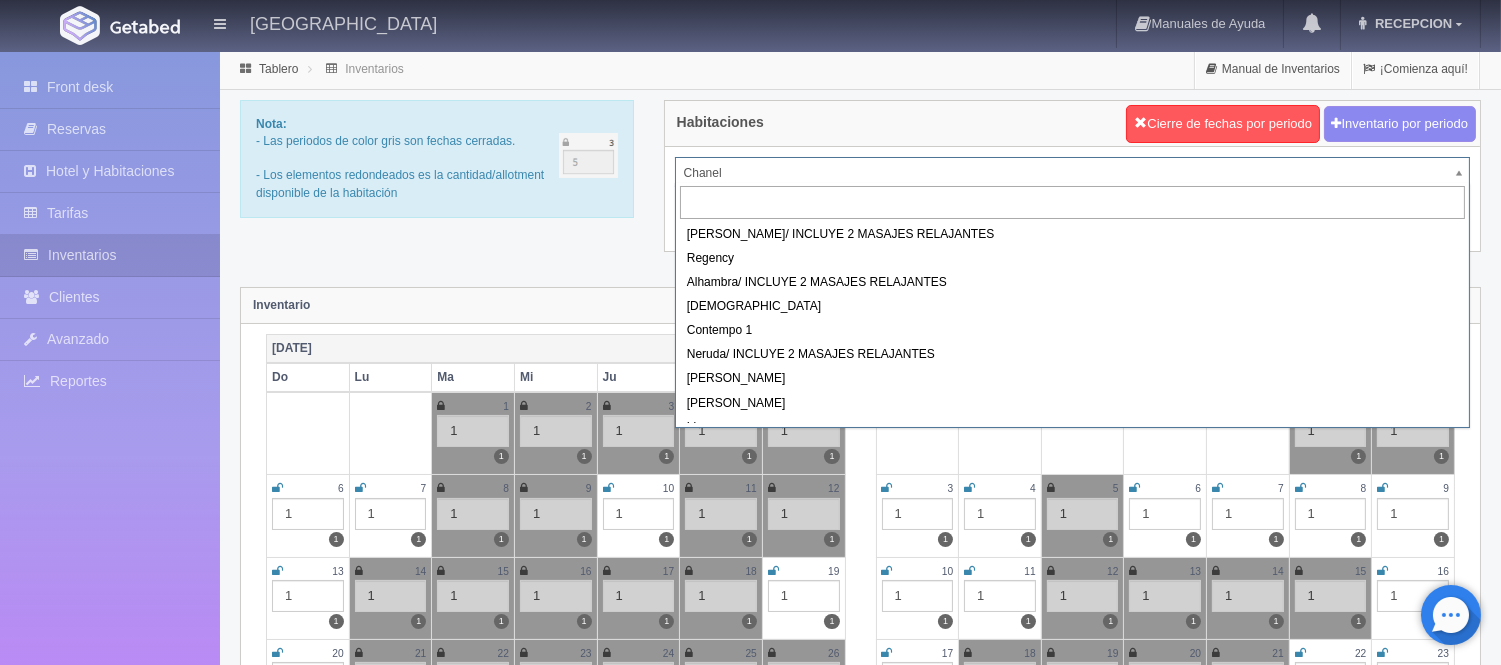 click on "[GEOGRAPHIC_DATA]
Manuales de Ayuda
Actualizaciones recientes
RECEPCION
Mi Perfil
Salir / Log Out
Procesando...
Front desk
Reservas
Hotel y Habitaciones
Tarifas
Inventarios
Clientes
Avanzado
Configuración métodos de pago
Reportes" at bounding box center (750, 1772) 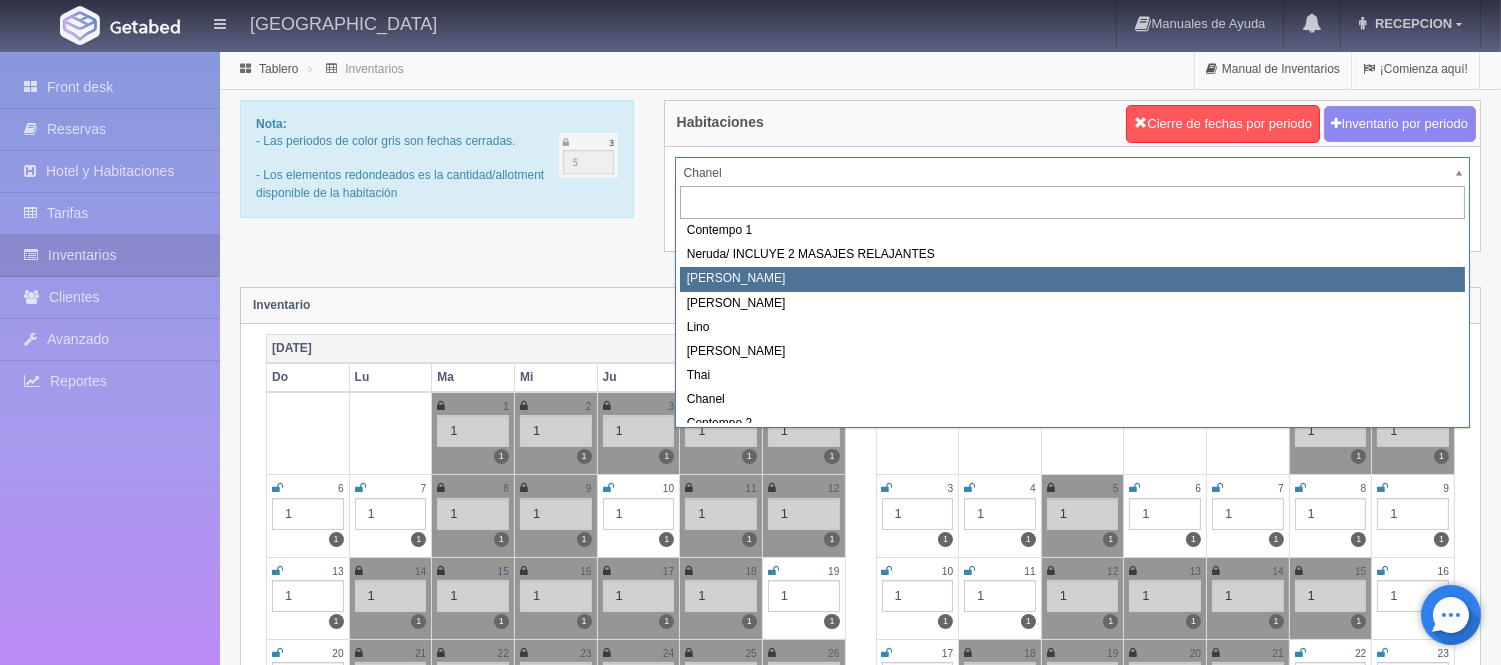 scroll, scrollTop: 113, scrollLeft: 0, axis: vertical 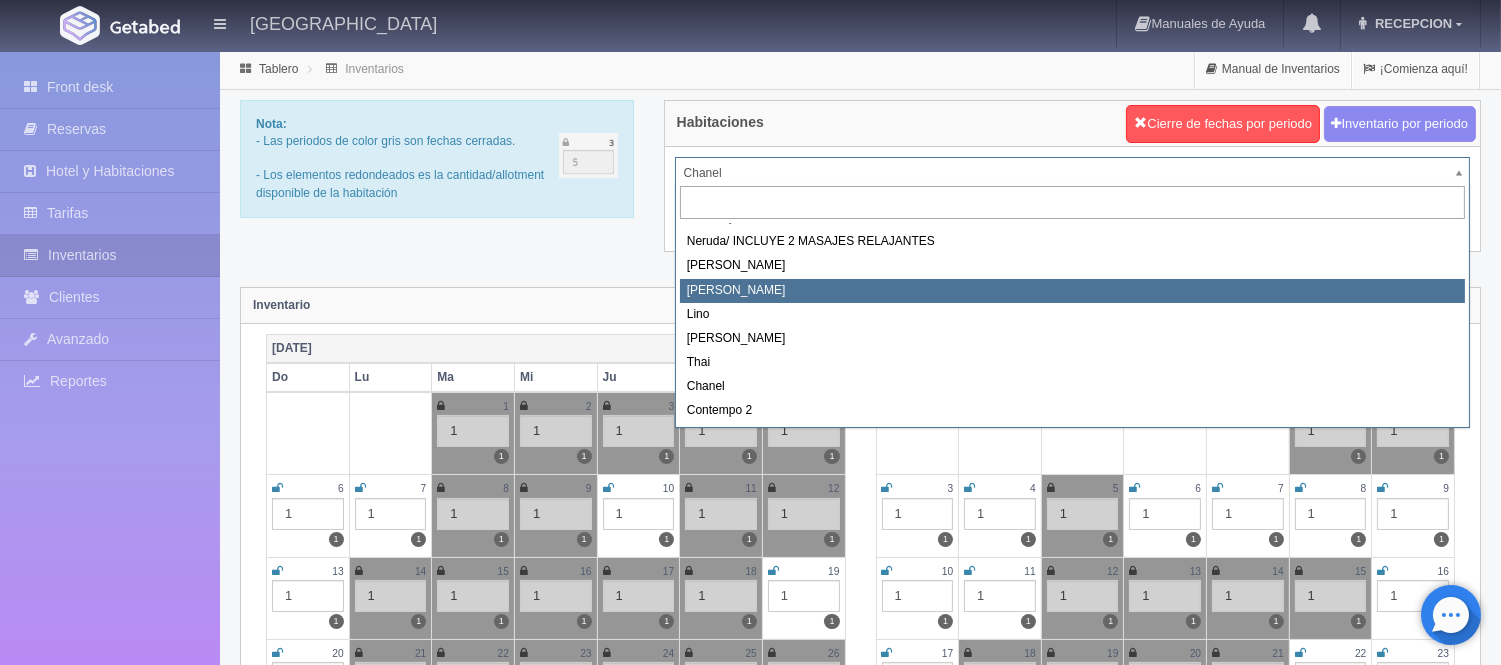 select on "724" 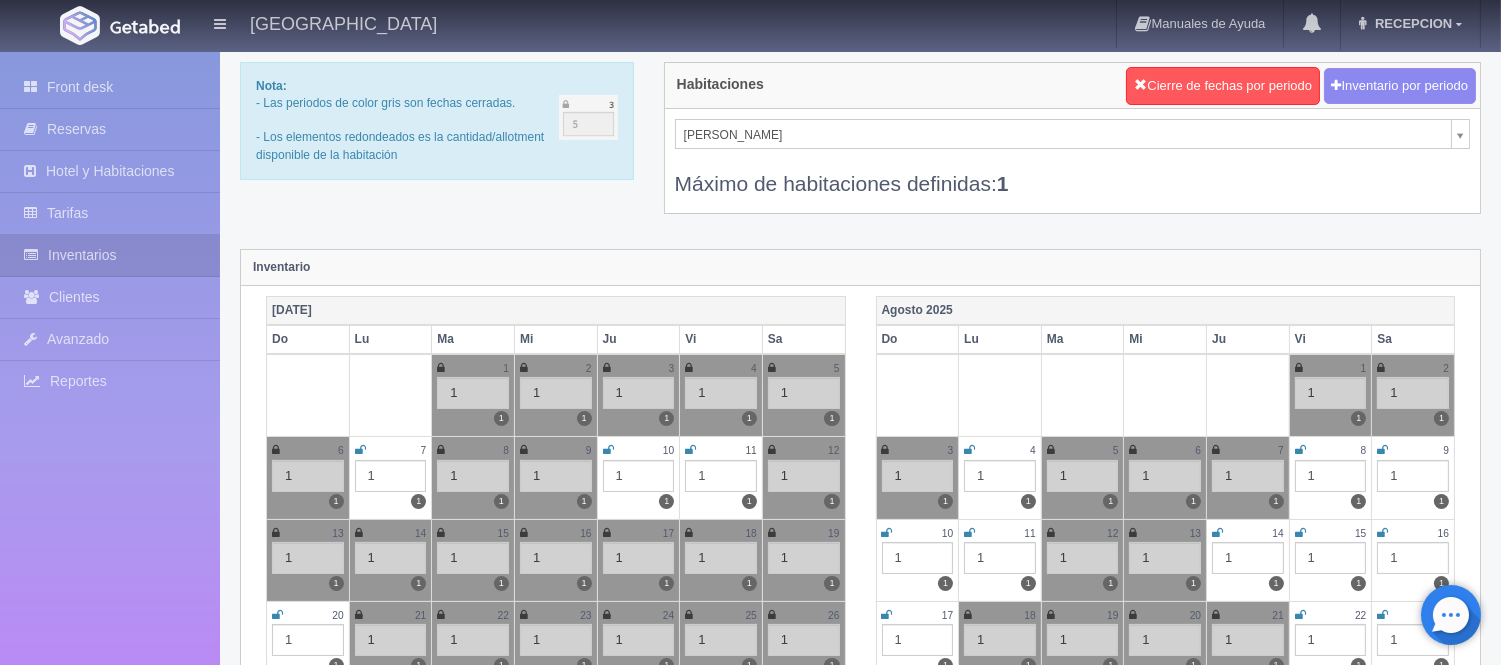 scroll, scrollTop: 0, scrollLeft: 0, axis: both 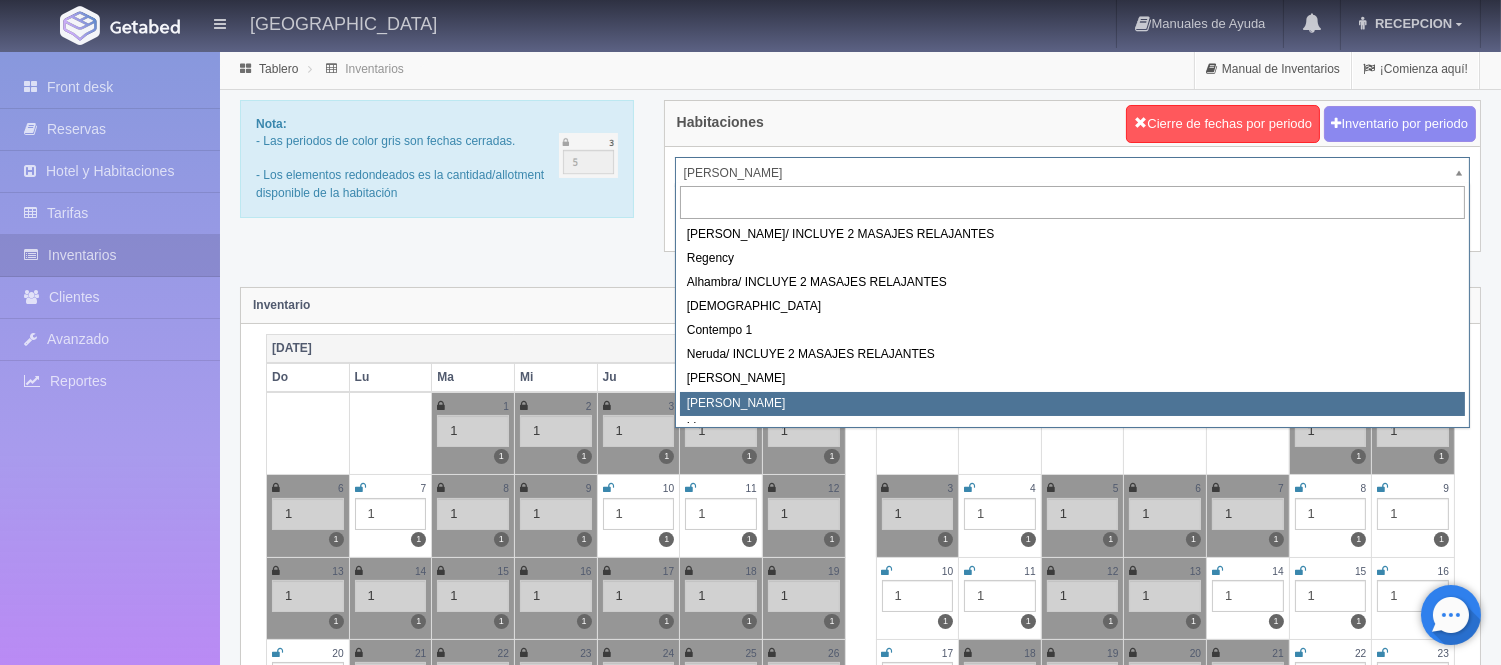 click on "[GEOGRAPHIC_DATA]
Manuales de Ayuda
Actualizaciones recientes
RECEPCION
Mi Perfil
Salir / Log Out
Procesando...
Front desk
Reservas
Hotel y Habitaciones
Tarifas
Inventarios
Clientes
Avanzado
Configuración métodos de pago
Reportes" at bounding box center (750, 1772) 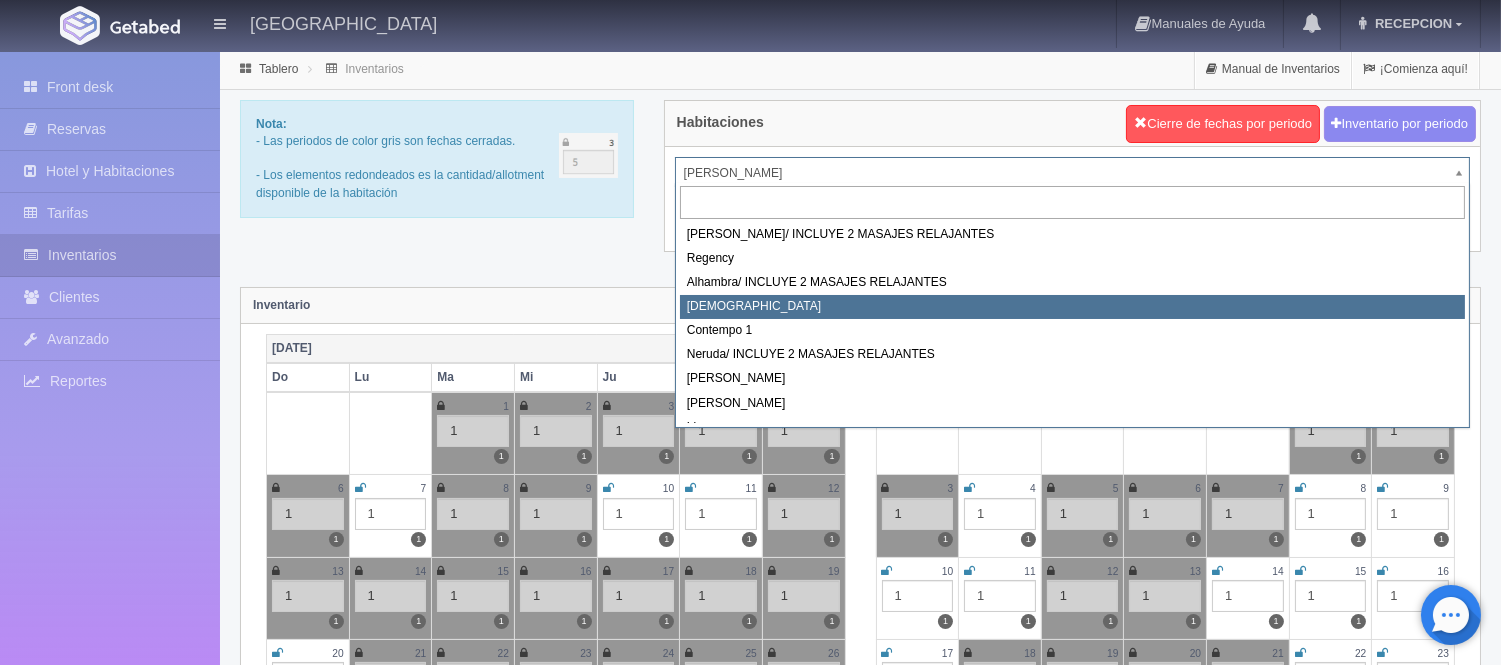 select on "720" 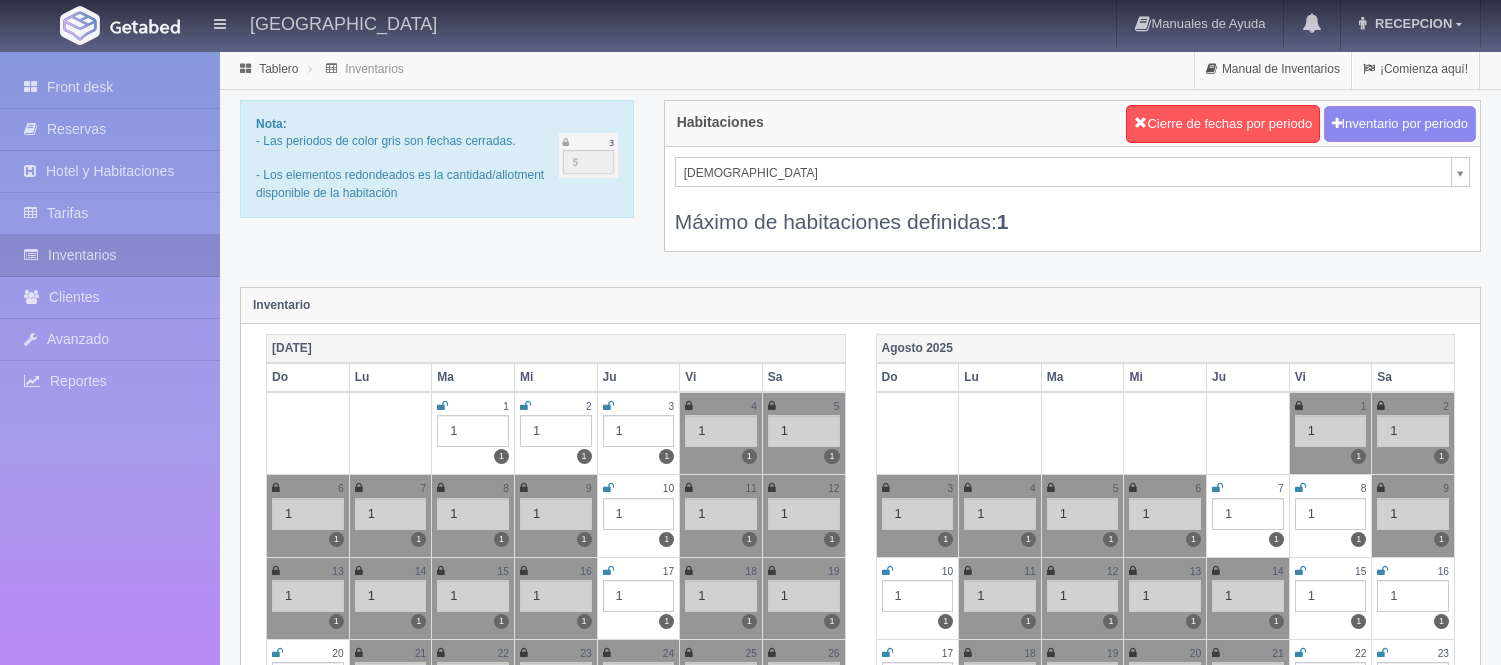 scroll, scrollTop: 0, scrollLeft: 0, axis: both 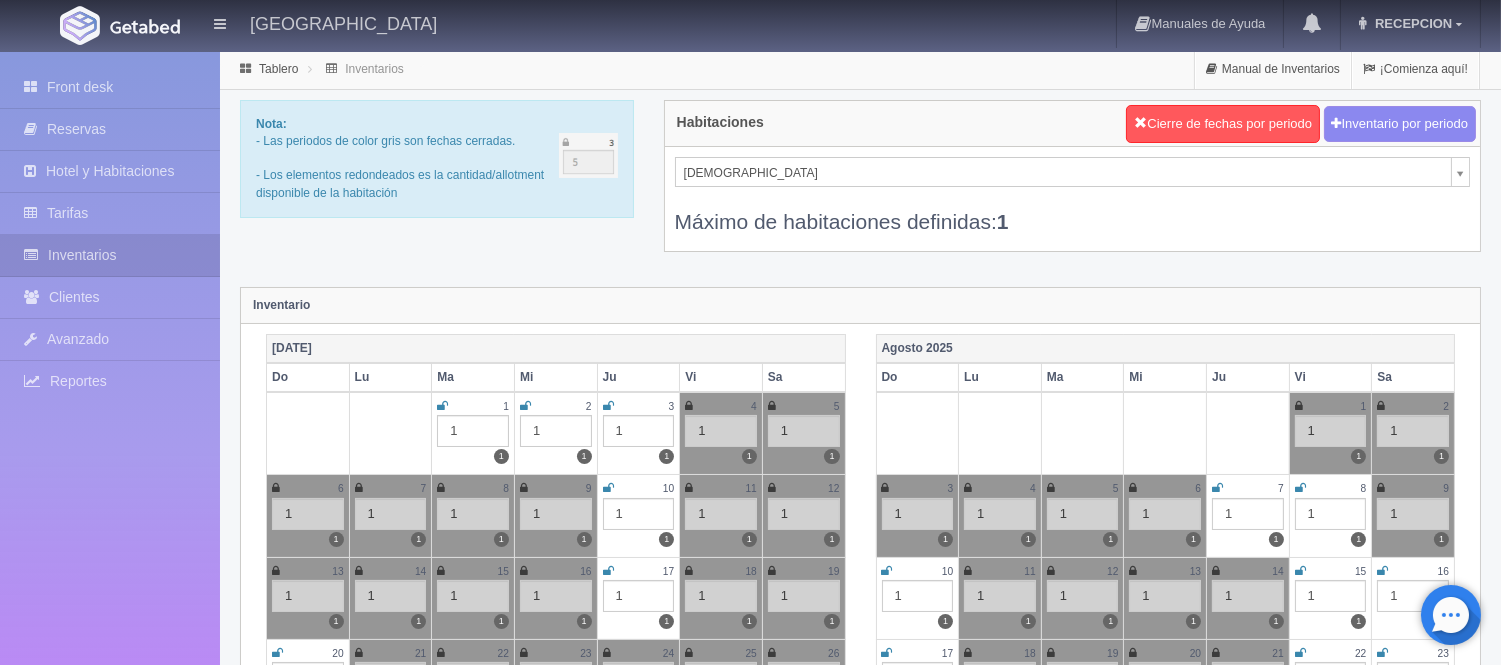 click on "[GEOGRAPHIC_DATA]
Manuales de Ayuda
Actualizaciones recientes
RECEPCION
Mi Perfil
Salir / Log Out
Procesando...
Front desk
Reservas
Hotel y Habitaciones
Tarifas
Inventarios
Clientes
Avanzado
Configuración métodos de pago
Reportes" at bounding box center [750, 1772] 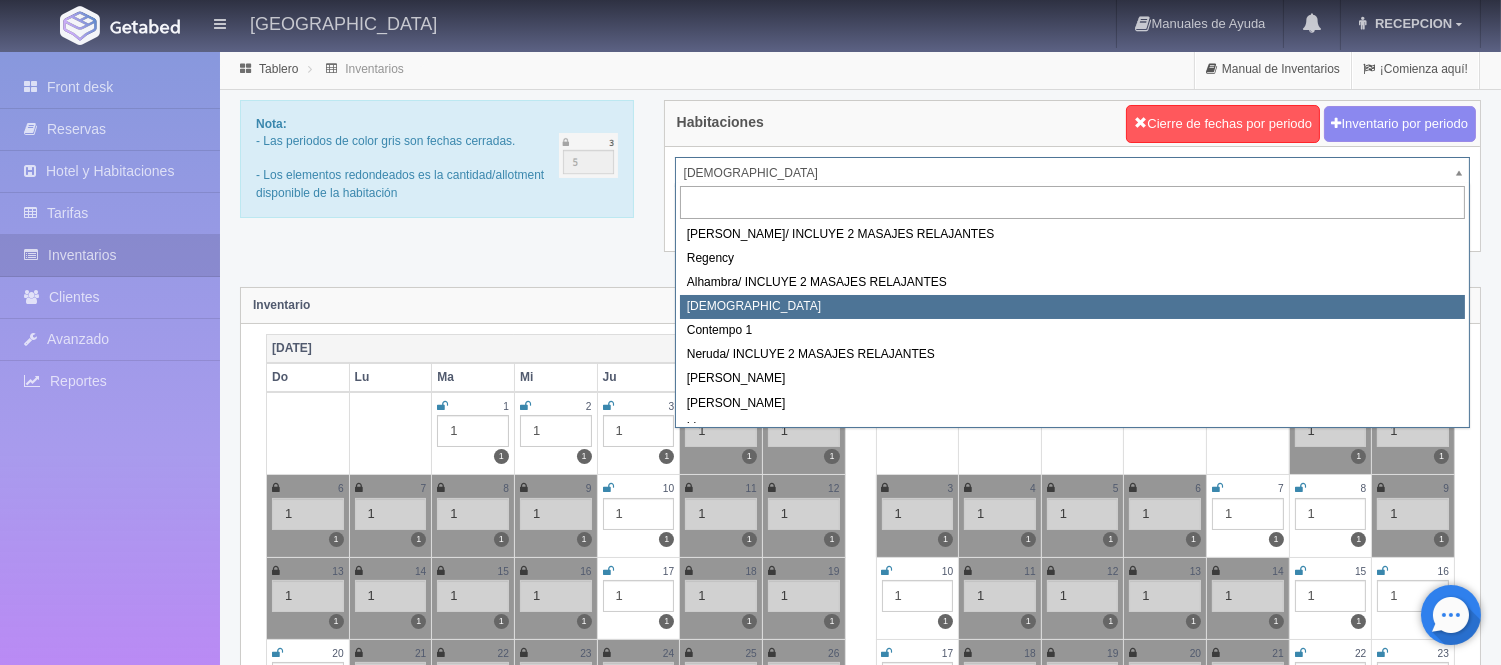 scroll, scrollTop: 113, scrollLeft: 0, axis: vertical 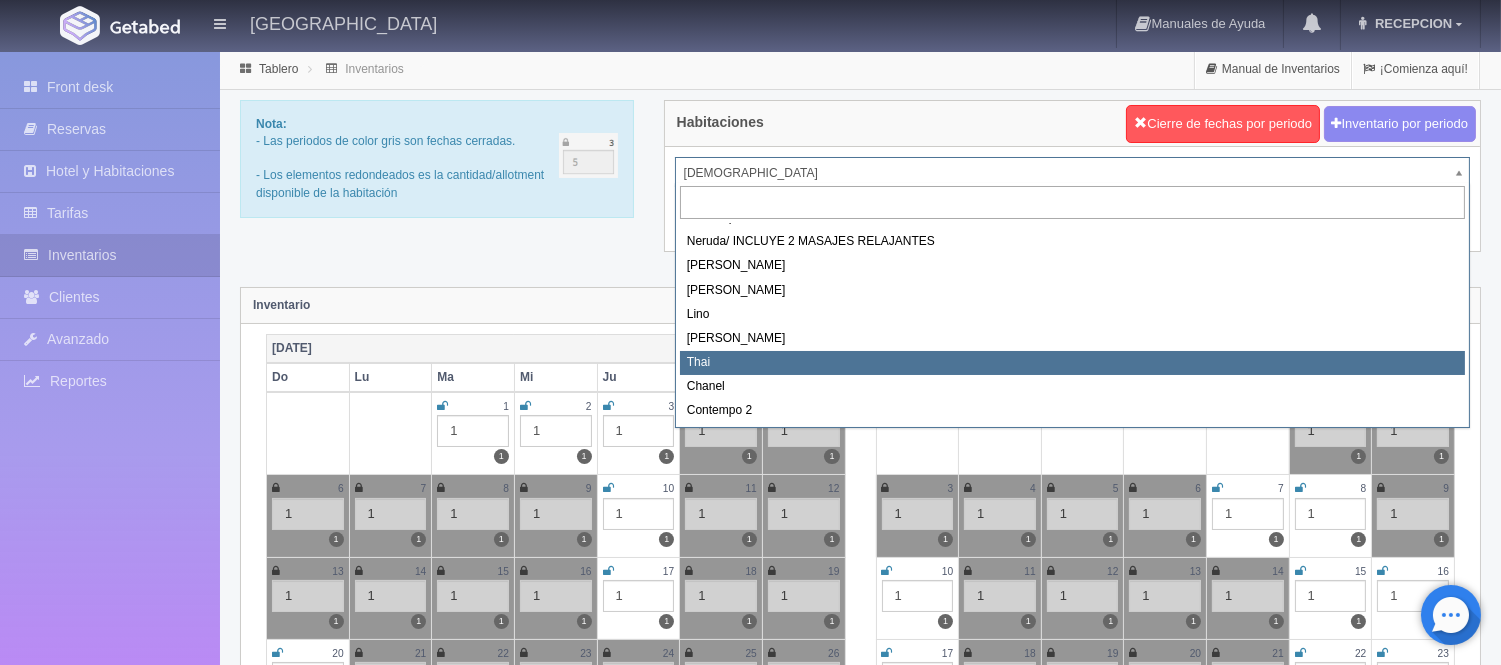 select on "727" 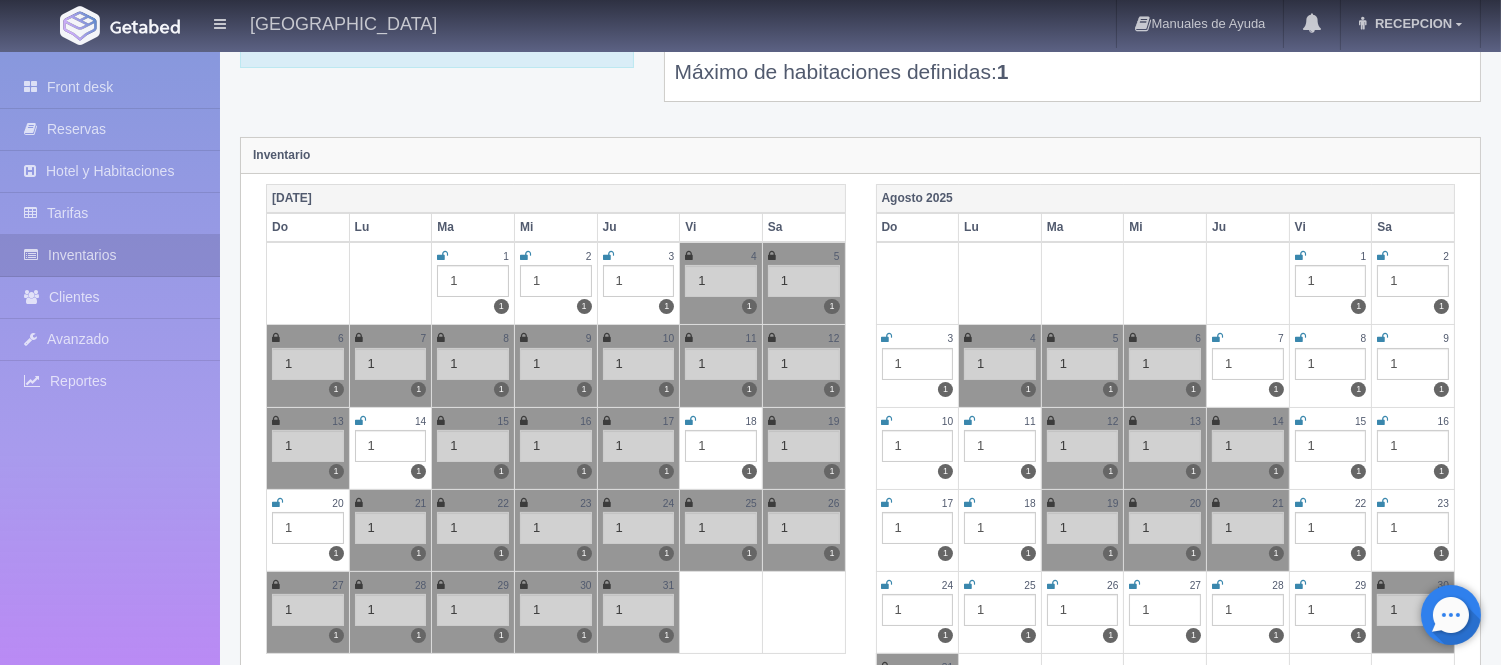 scroll, scrollTop: 111, scrollLeft: 0, axis: vertical 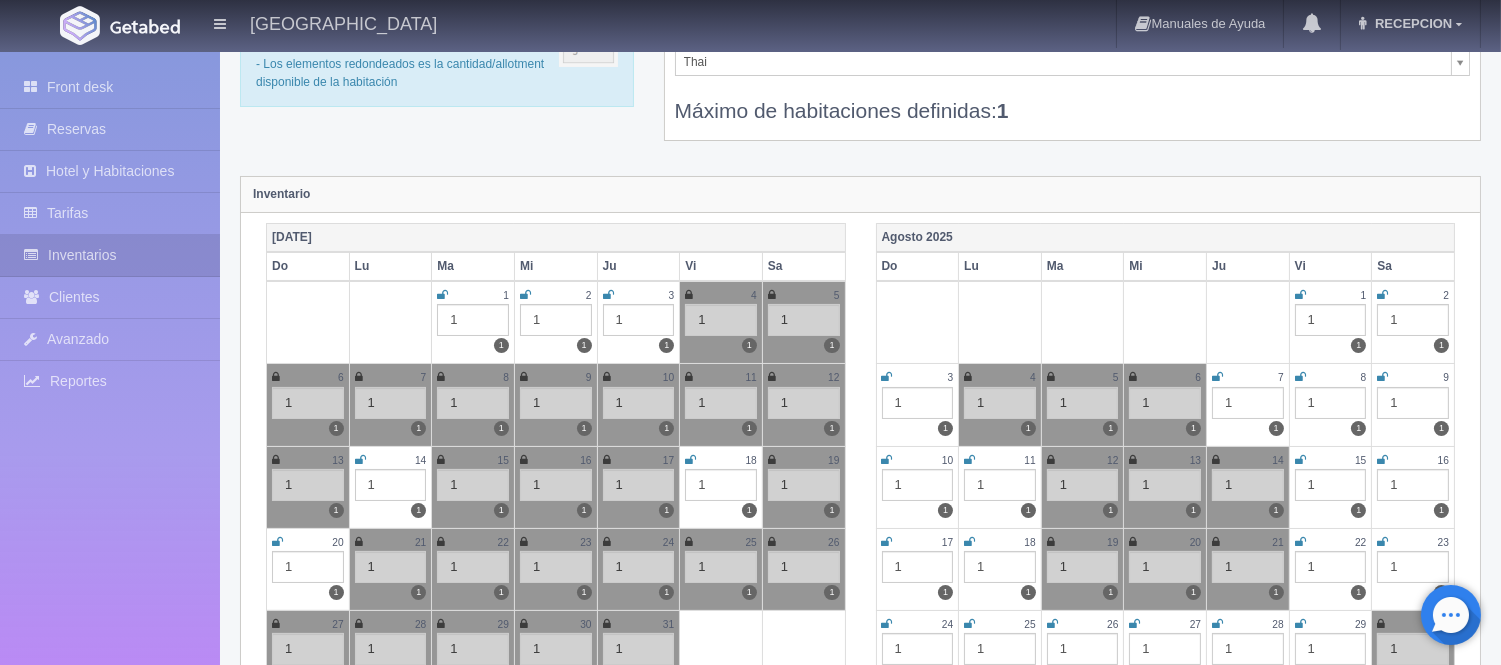 click on "[GEOGRAPHIC_DATA]
Manuales de Ayuda
Actualizaciones recientes
RECEPCION
Mi Perfil
Salir / Log Out
Procesando...
Front desk
Reservas
Hotel y Habitaciones
Tarifas
Inventarios
Clientes
Avanzado
Configuración métodos de pago
Reportes" at bounding box center [750, 1661] 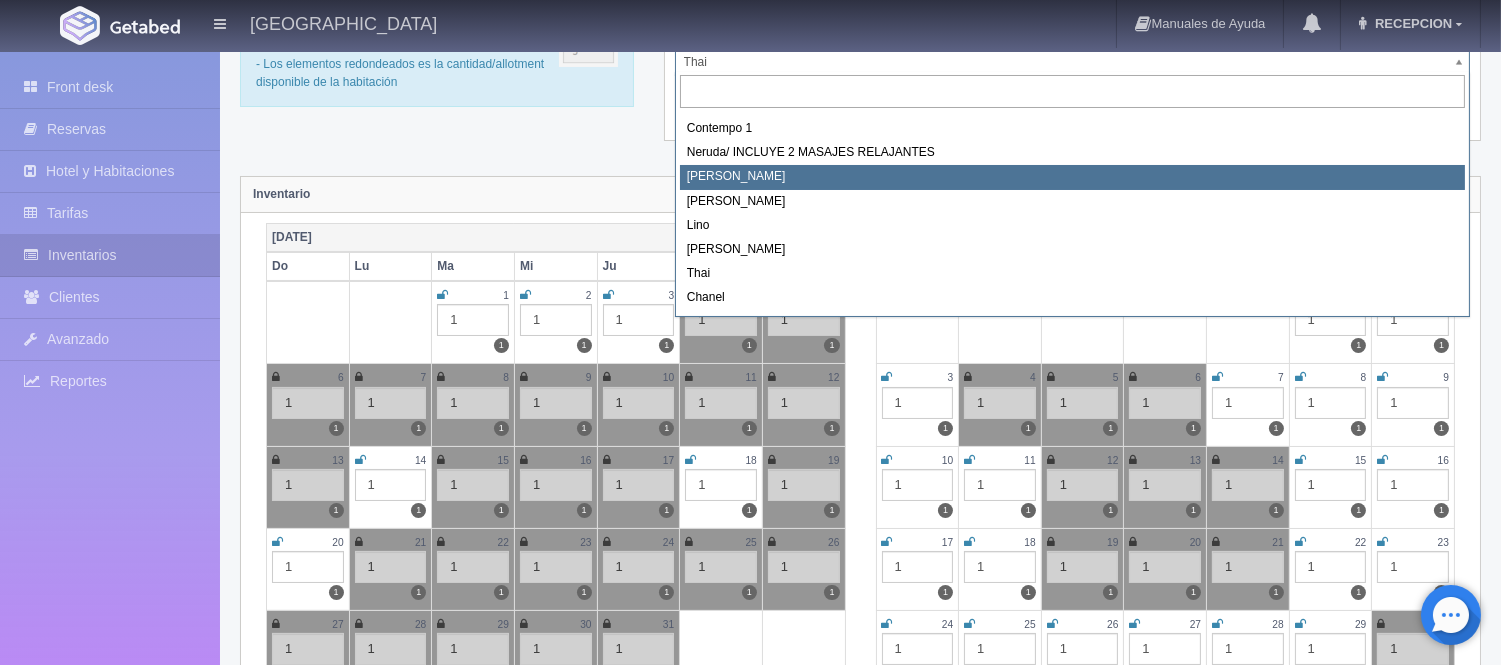 scroll, scrollTop: 113, scrollLeft: 0, axis: vertical 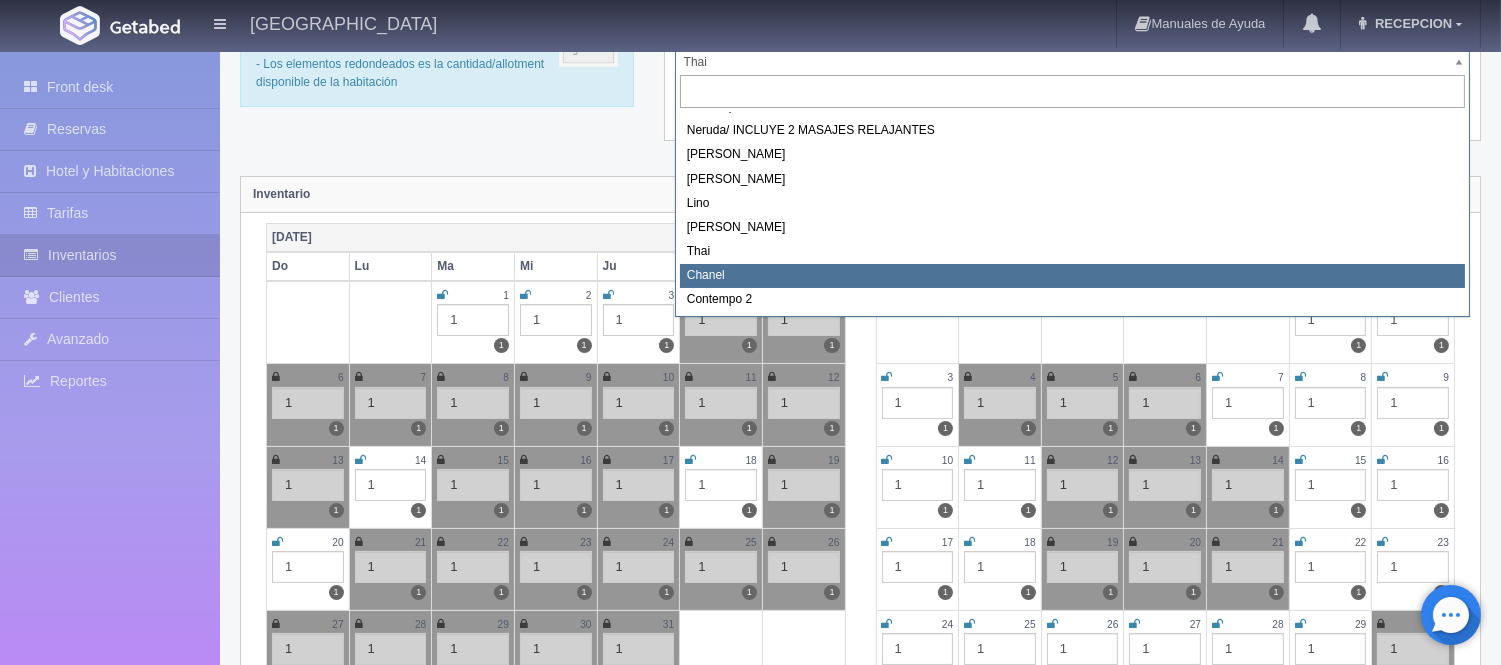 select on "728" 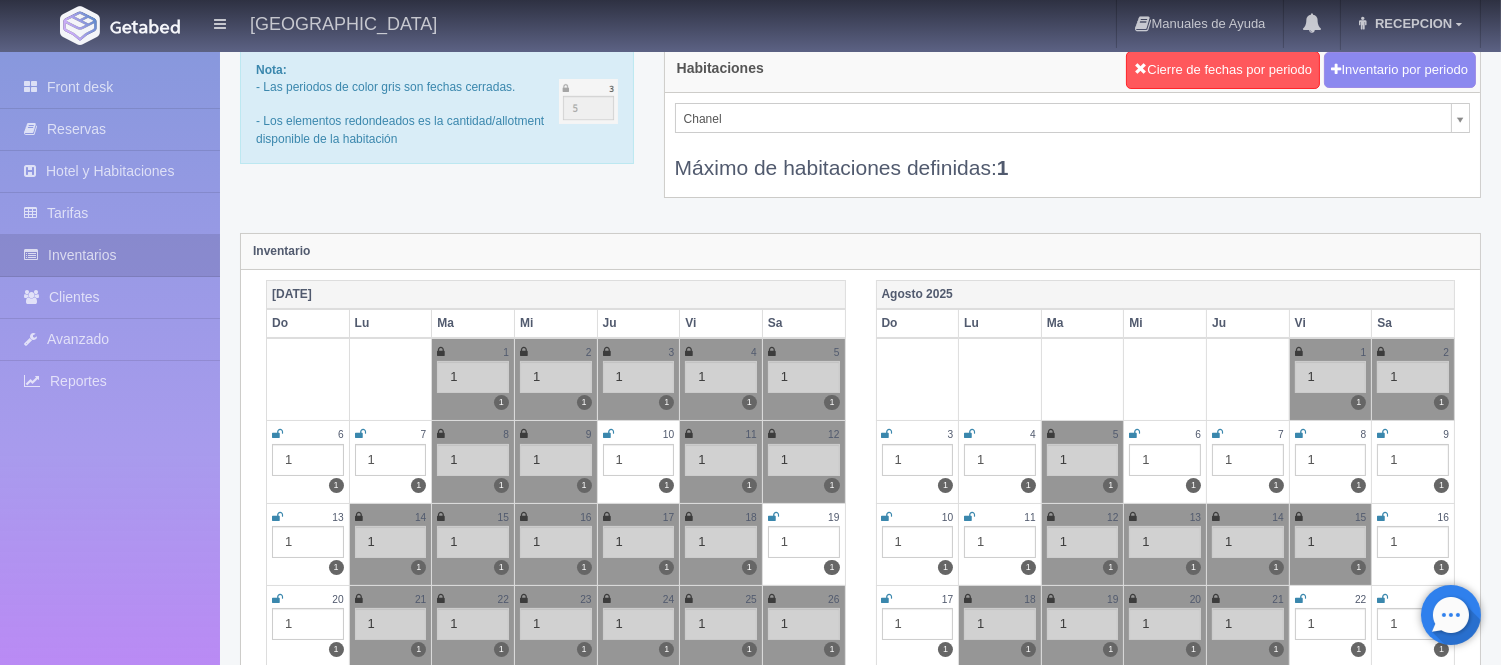 scroll, scrollTop: 0, scrollLeft: 0, axis: both 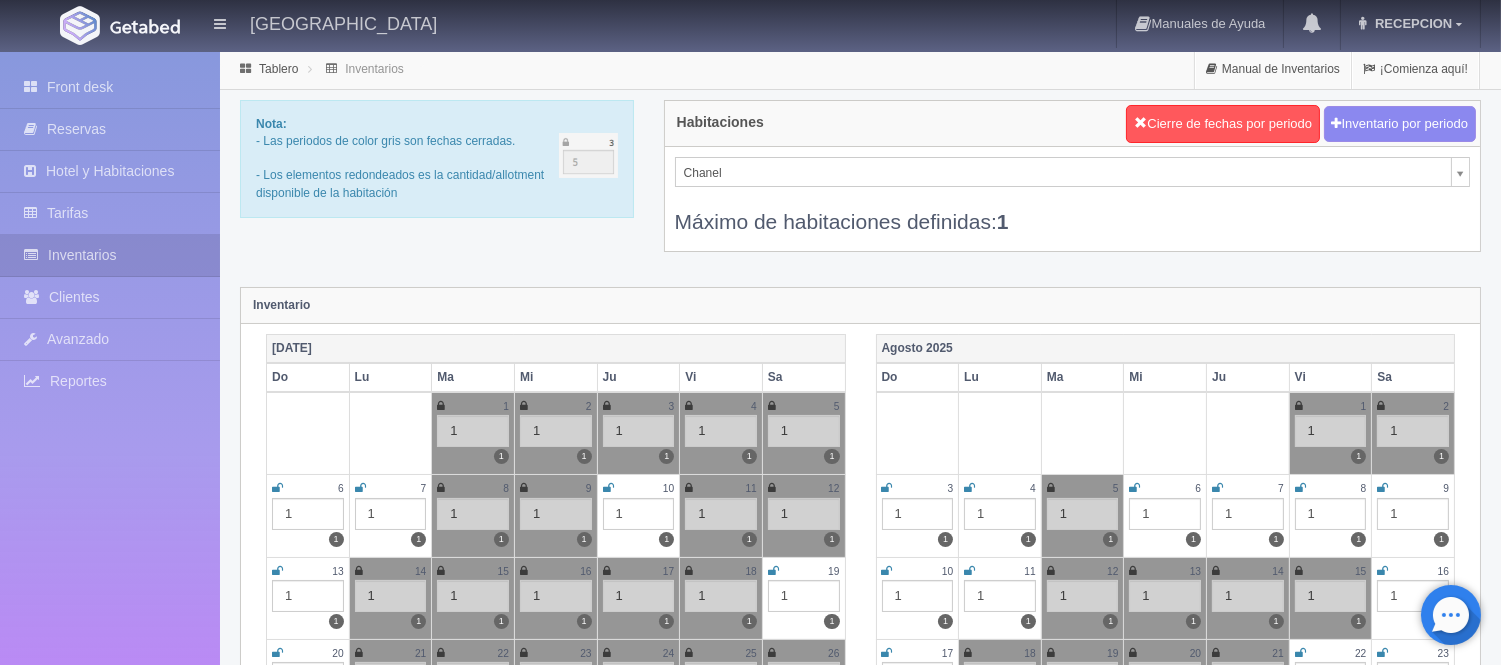 click on "Máximo de habitaciones definidas:  1" at bounding box center (1072, 211) 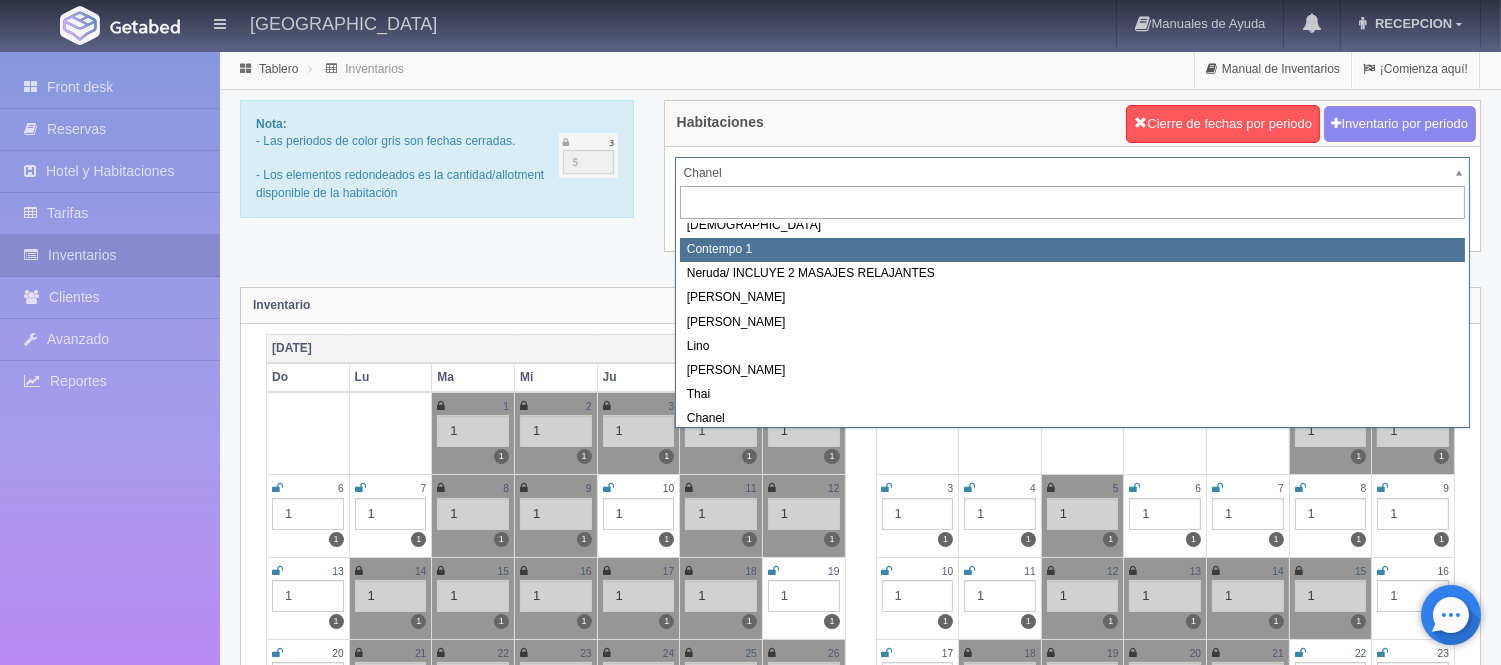 scroll, scrollTop: 72, scrollLeft: 0, axis: vertical 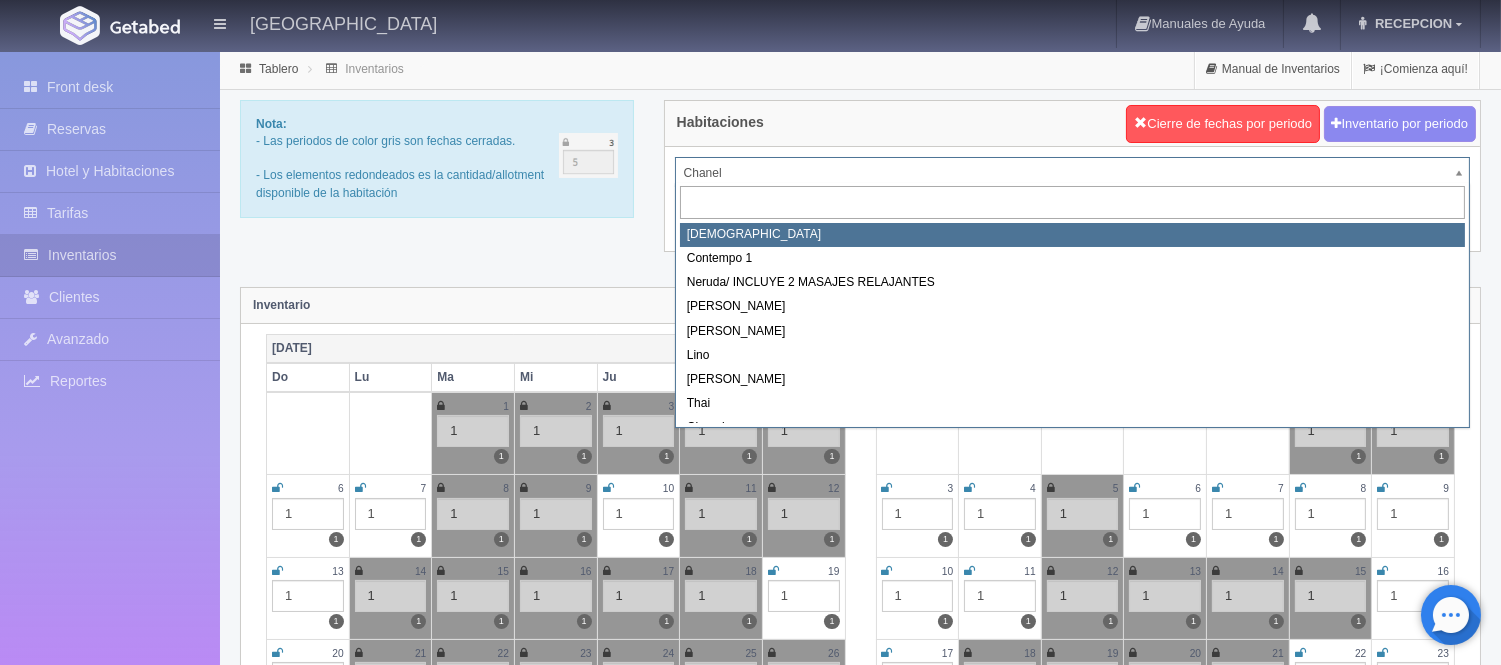select on "720" 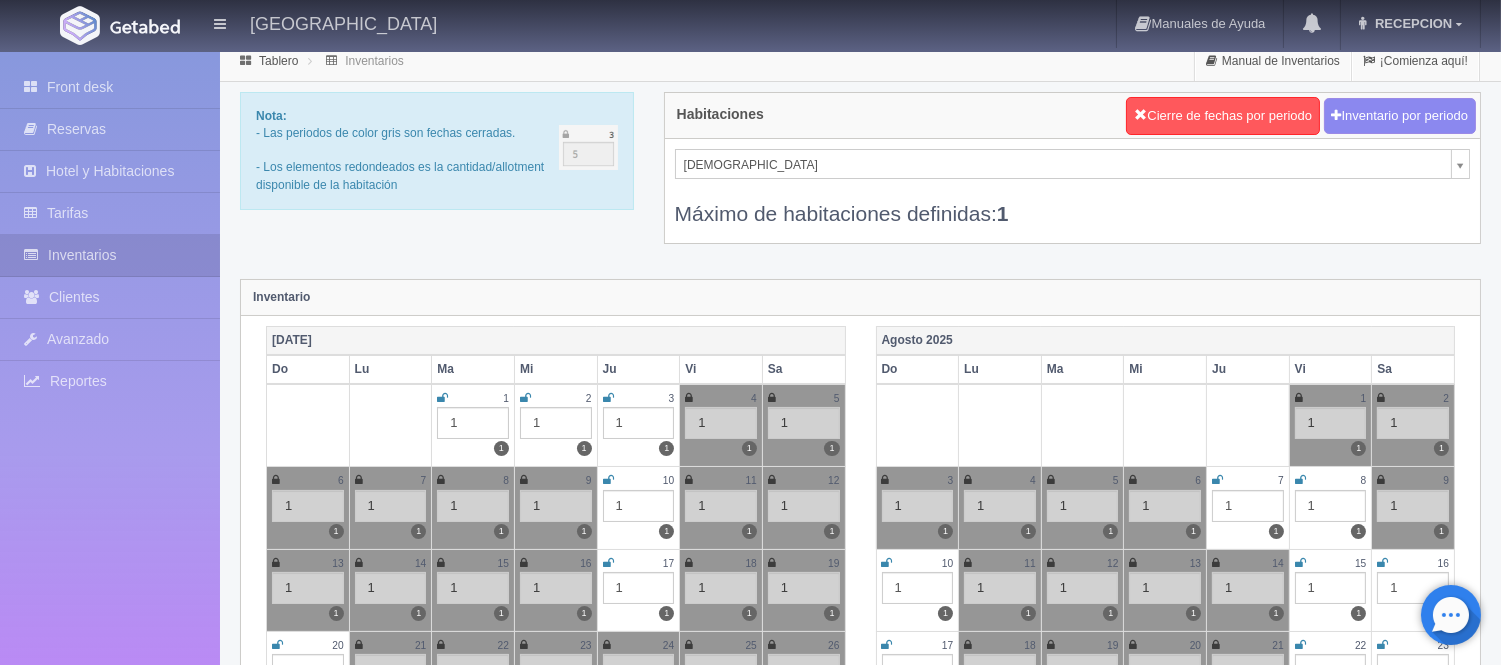 scroll, scrollTop: 0, scrollLeft: 0, axis: both 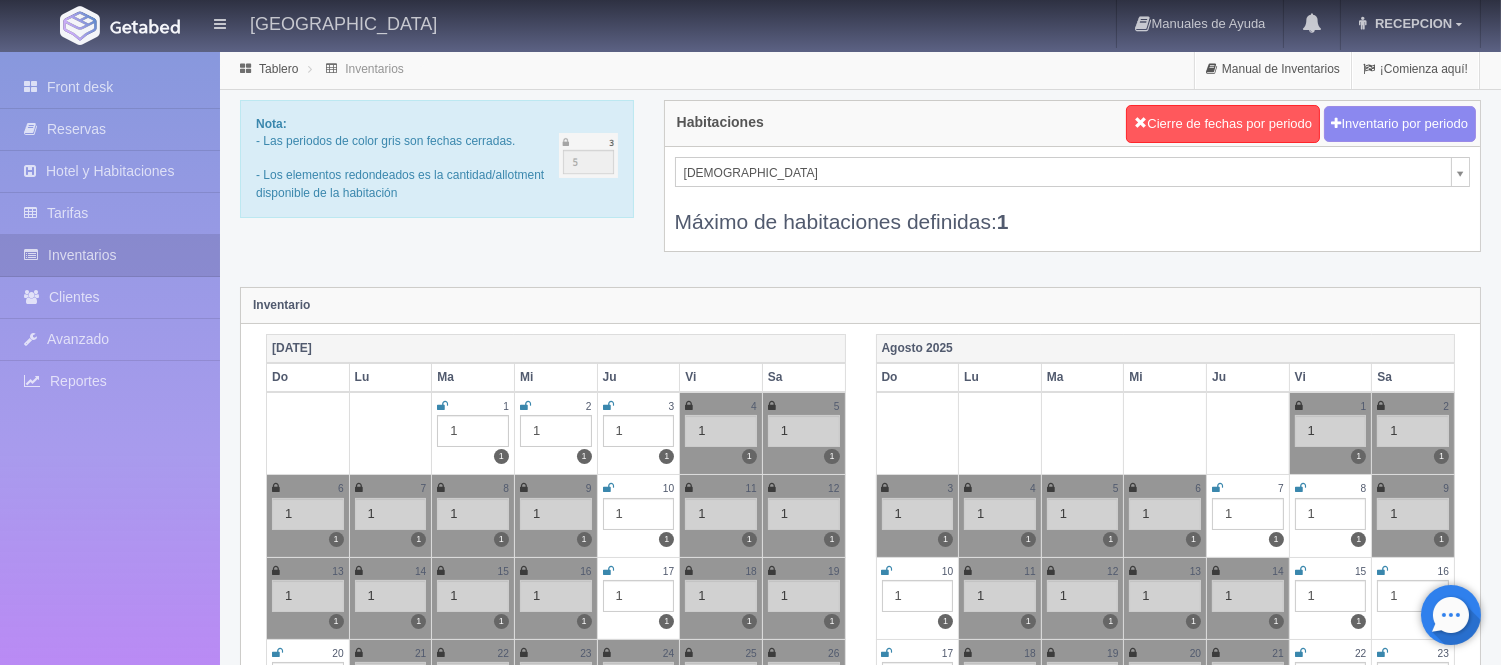 click on "[GEOGRAPHIC_DATA]
Manuales de Ayuda
Actualizaciones recientes
RECEPCION
Mi Perfil
Salir / Log Out
Procesando...
Front desk
Reservas
Hotel y Habitaciones
Tarifas
Inventarios
Clientes
Avanzado
Configuración métodos de pago
Reportes" at bounding box center (750, 1772) 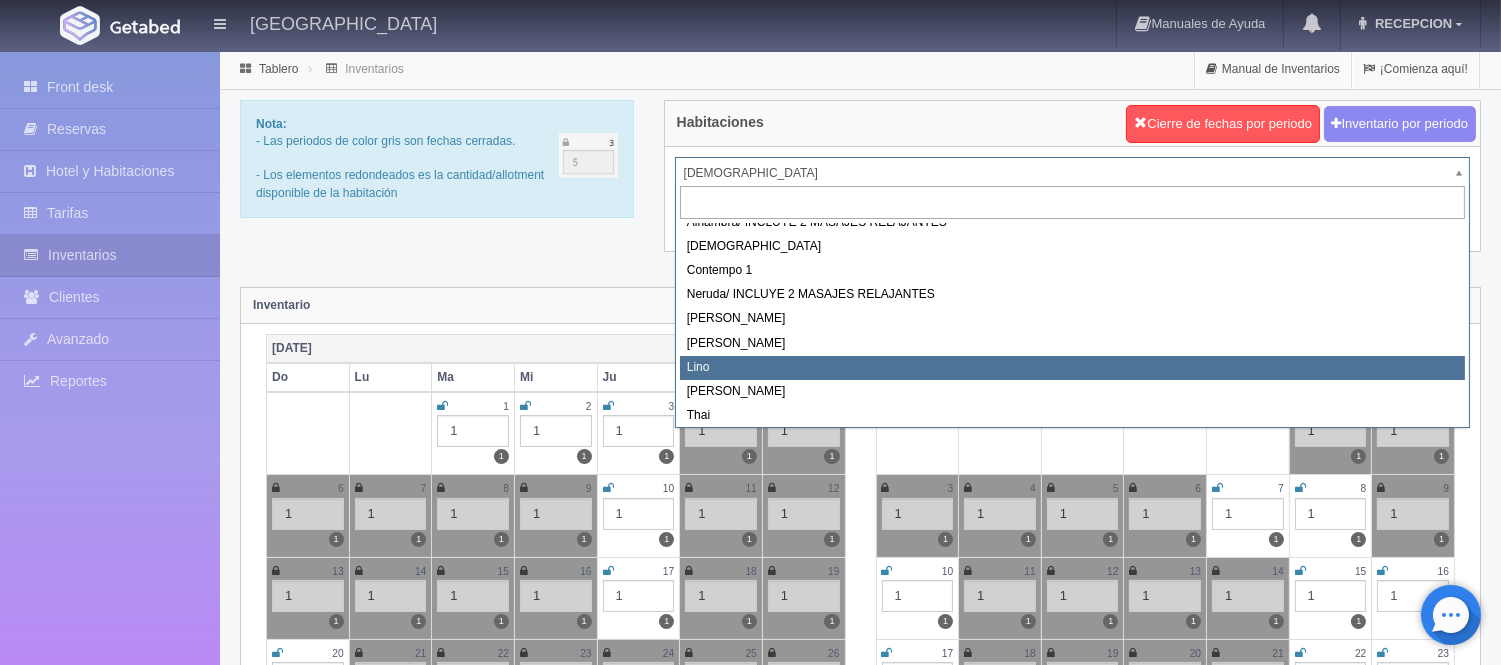 scroll, scrollTop: 113, scrollLeft: 0, axis: vertical 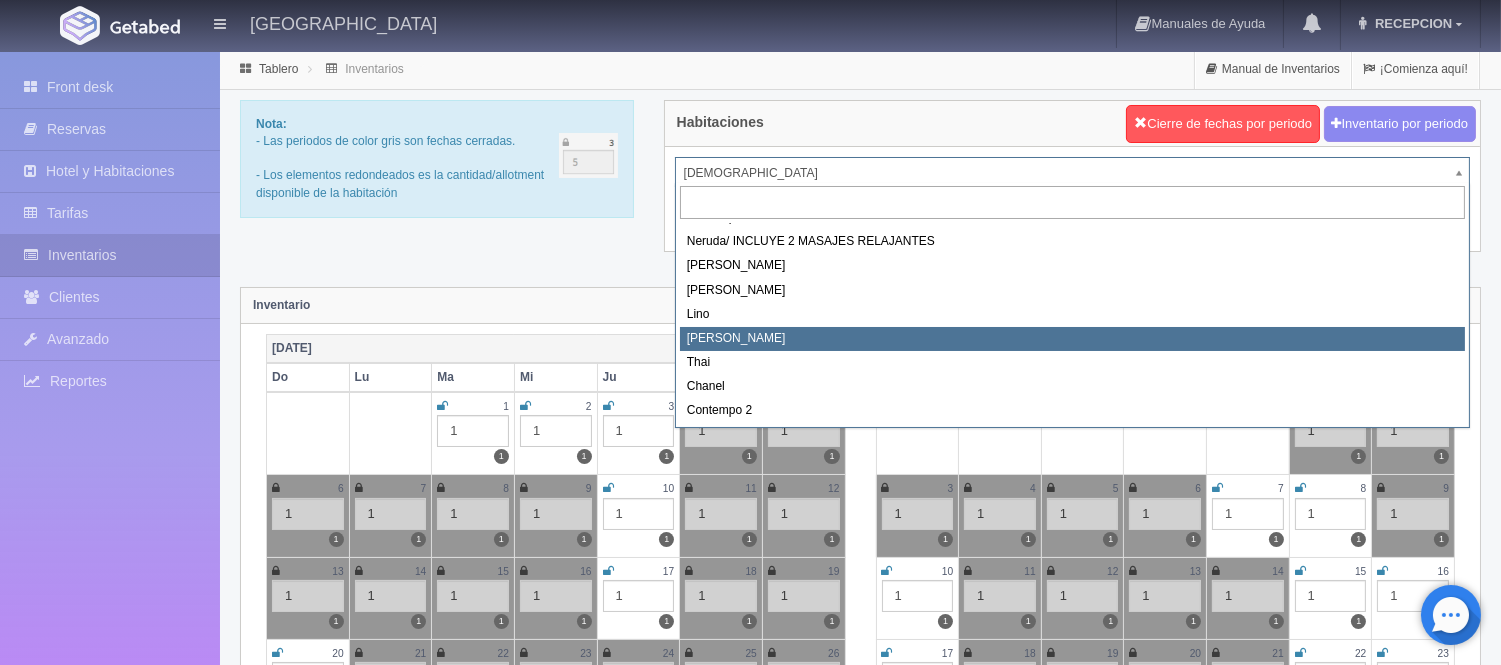 select on "726" 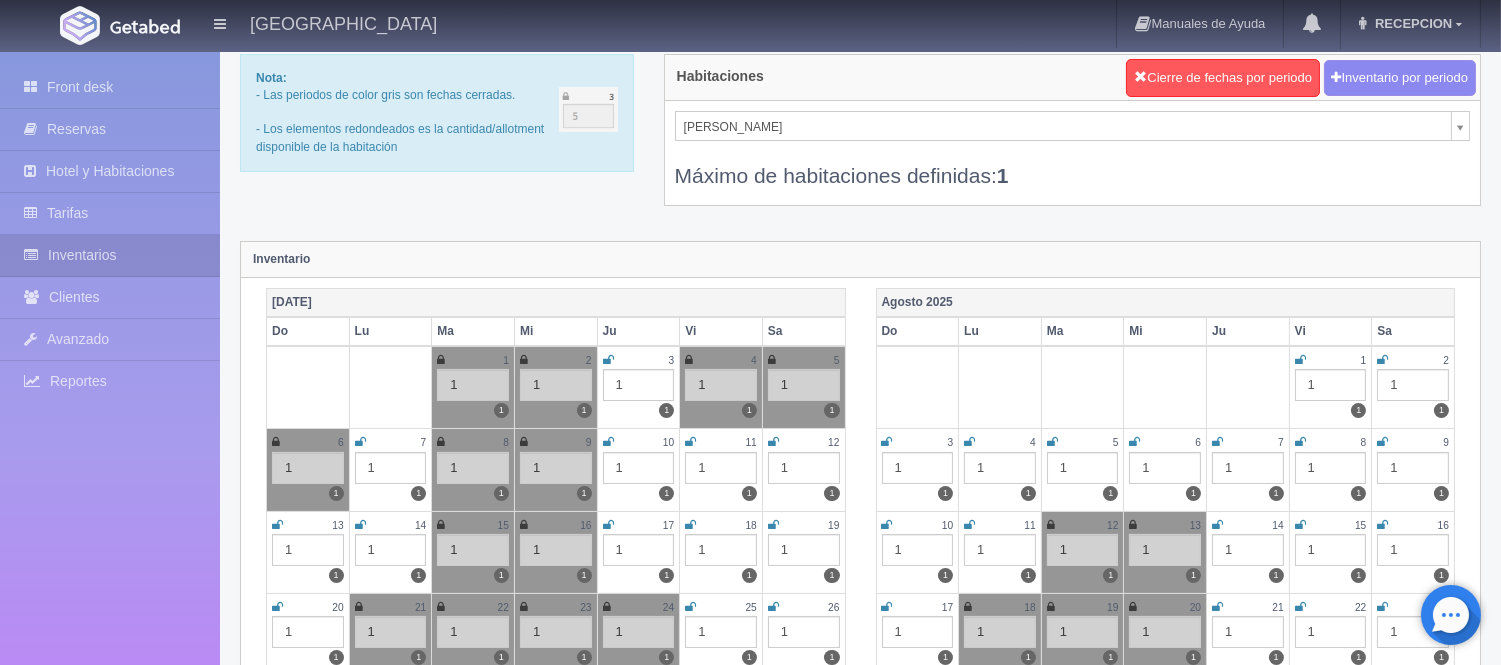 scroll, scrollTop: 0, scrollLeft: 0, axis: both 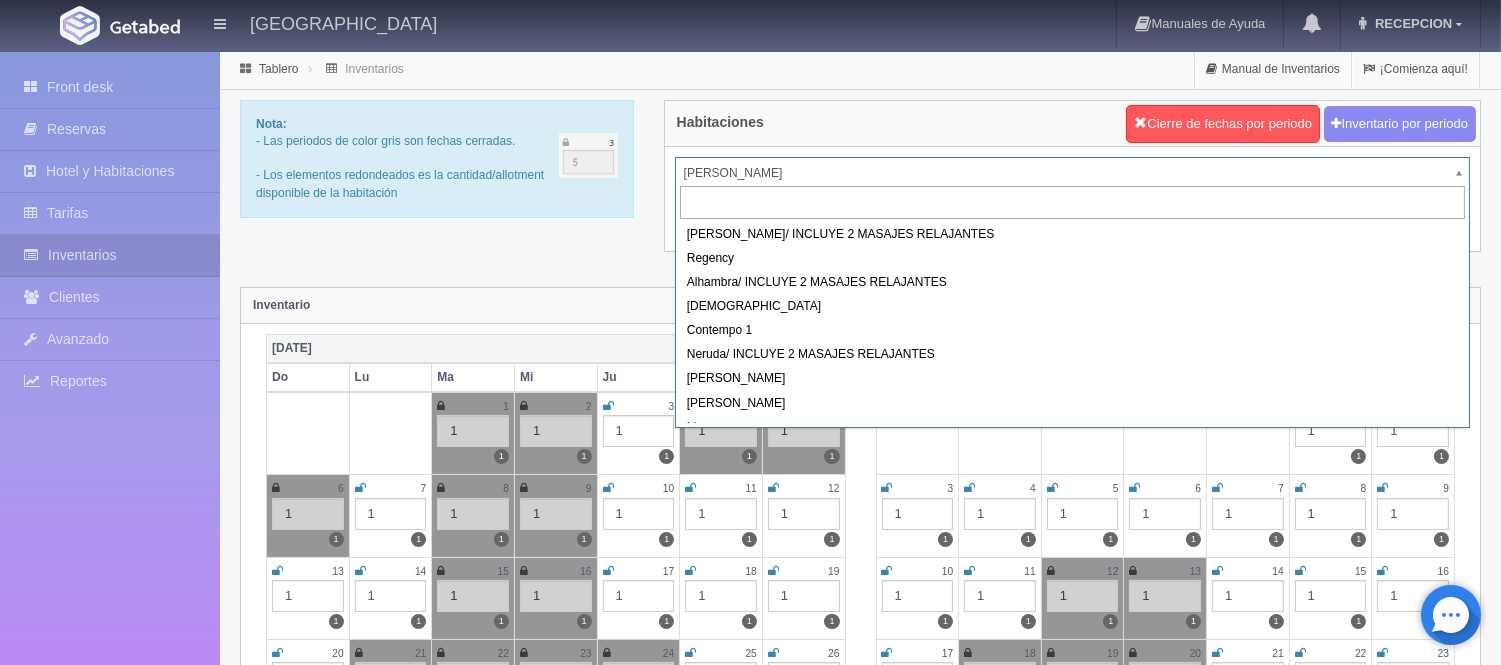 click on "[GEOGRAPHIC_DATA]
Manuales de Ayuda
Actualizaciones recientes
RECEPCION
Mi Perfil
Salir / Log Out
Procesando...
Front desk
Reservas
Hotel y Habitaciones
Tarifas
Inventarios
Clientes
Avanzado
Configuración métodos de pago
Reportes" at bounding box center [750, 1772] 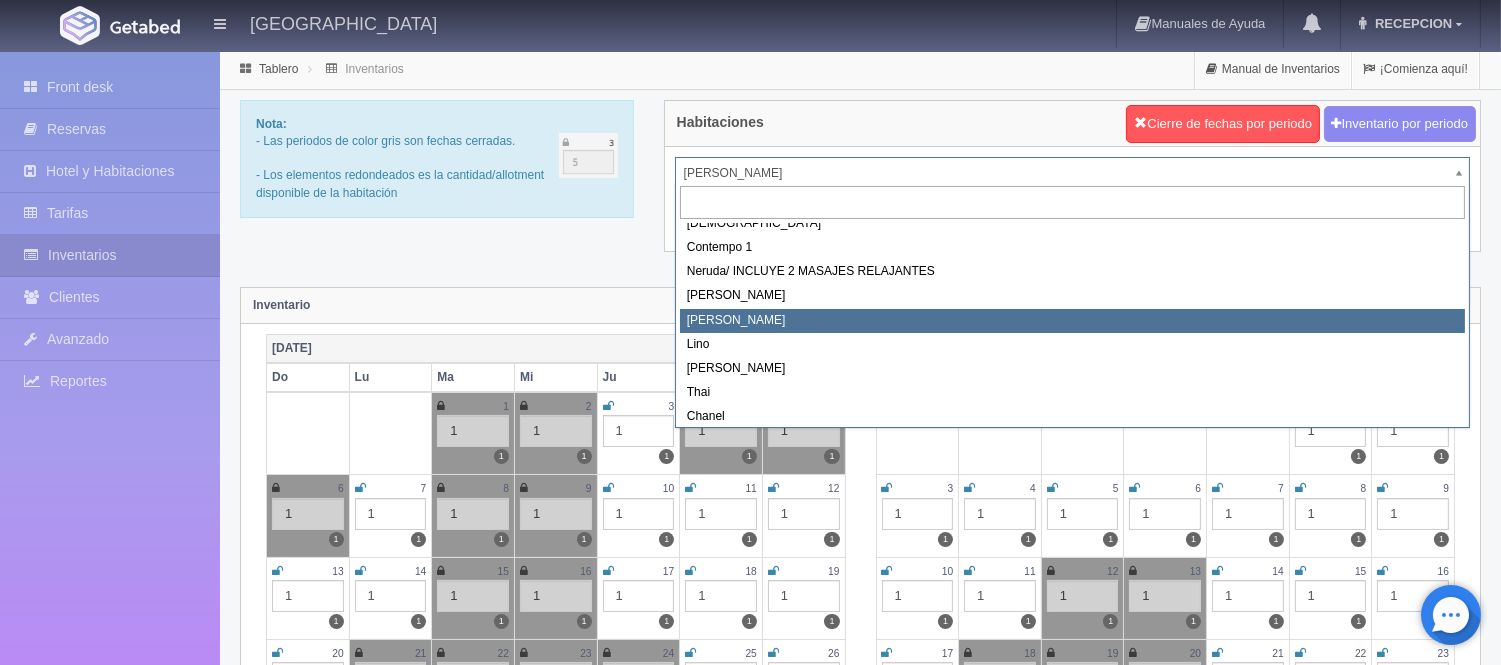 scroll, scrollTop: 113, scrollLeft: 0, axis: vertical 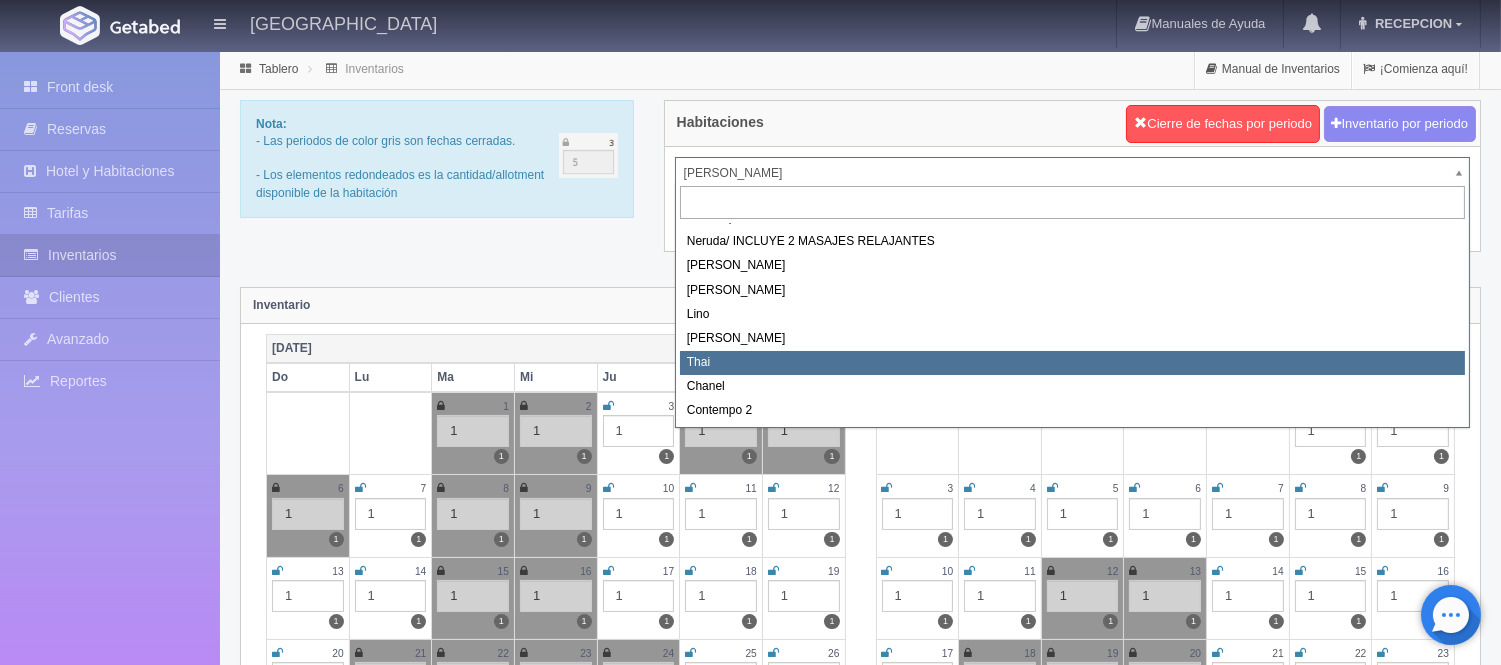 select on "727" 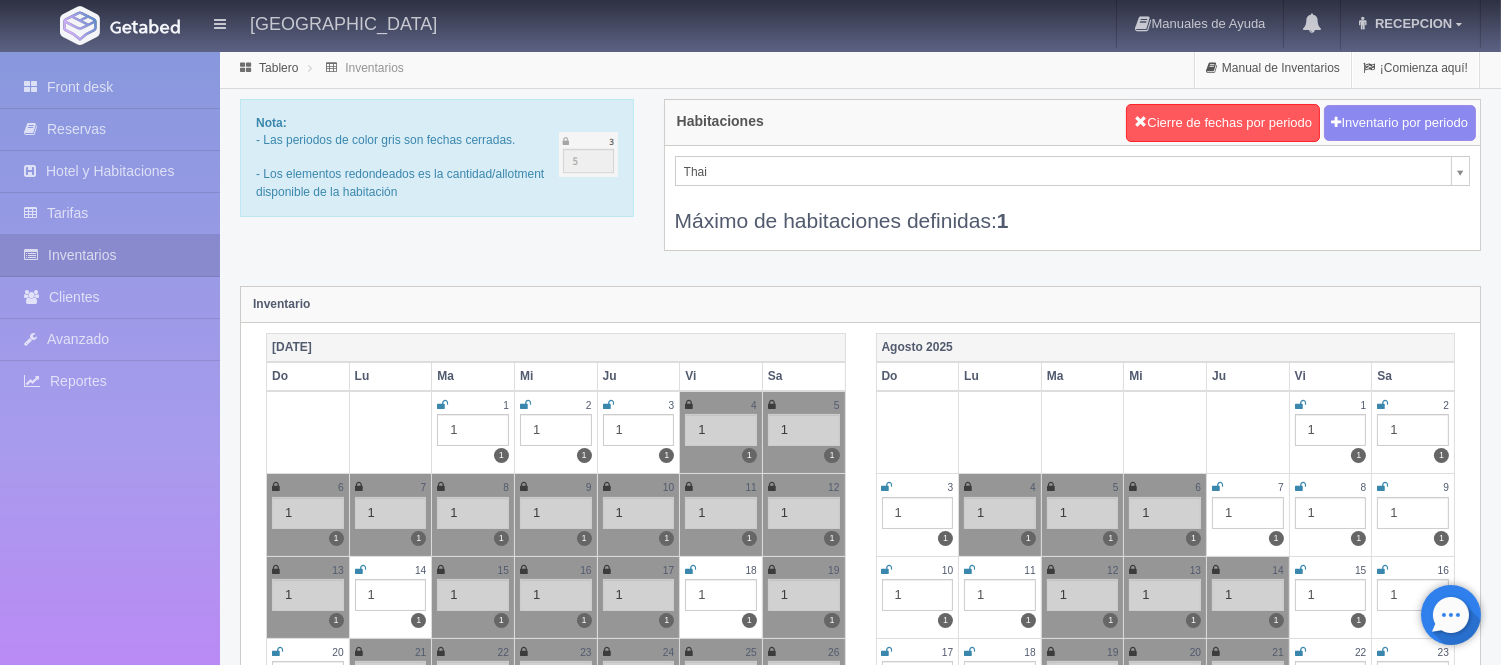 scroll, scrollTop: 0, scrollLeft: 0, axis: both 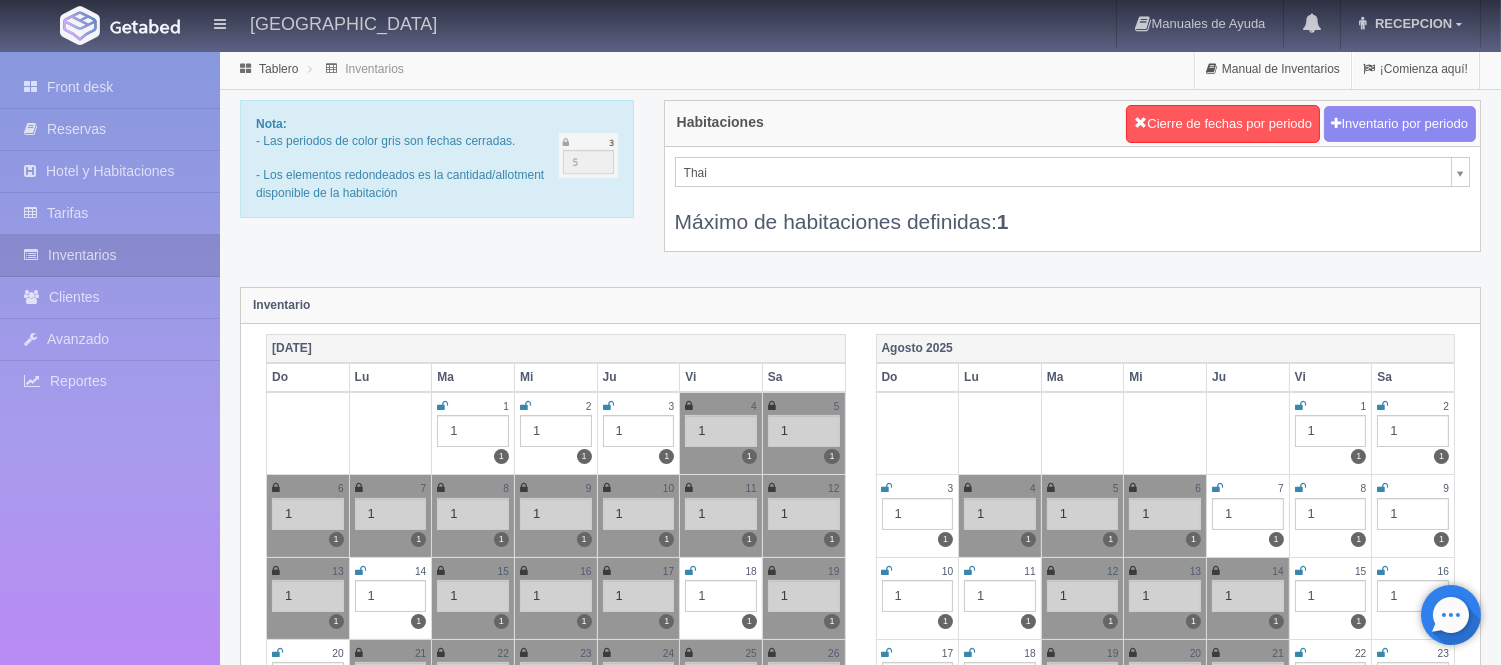 click on "[GEOGRAPHIC_DATA]
Manuales de Ayuda
Actualizaciones recientes
RECEPCION
Mi Perfil
Salir / Log Out
Procesando...
Front desk
Reservas
Hotel y Habitaciones
Tarifas
Inventarios
Clientes
Avanzado
Configuración métodos de pago
Reportes" at bounding box center [750, 1772] 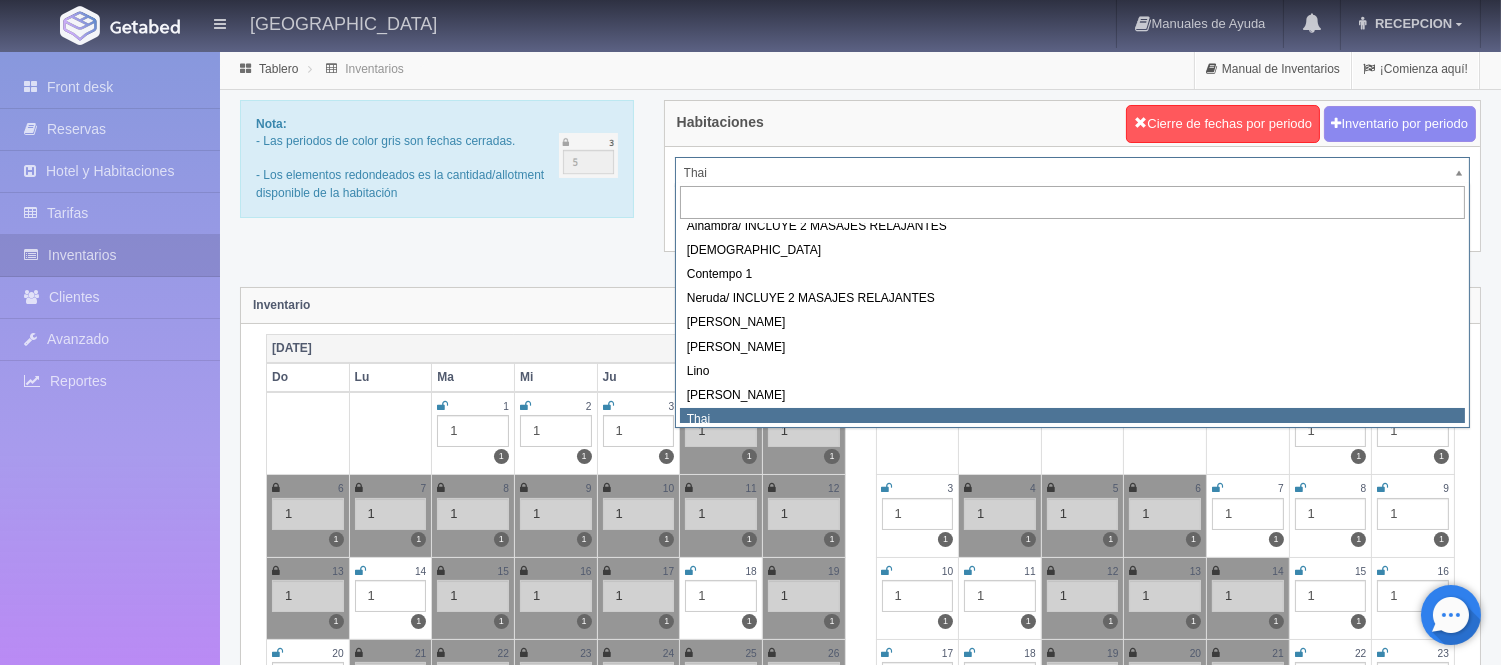 scroll, scrollTop: 47, scrollLeft: 0, axis: vertical 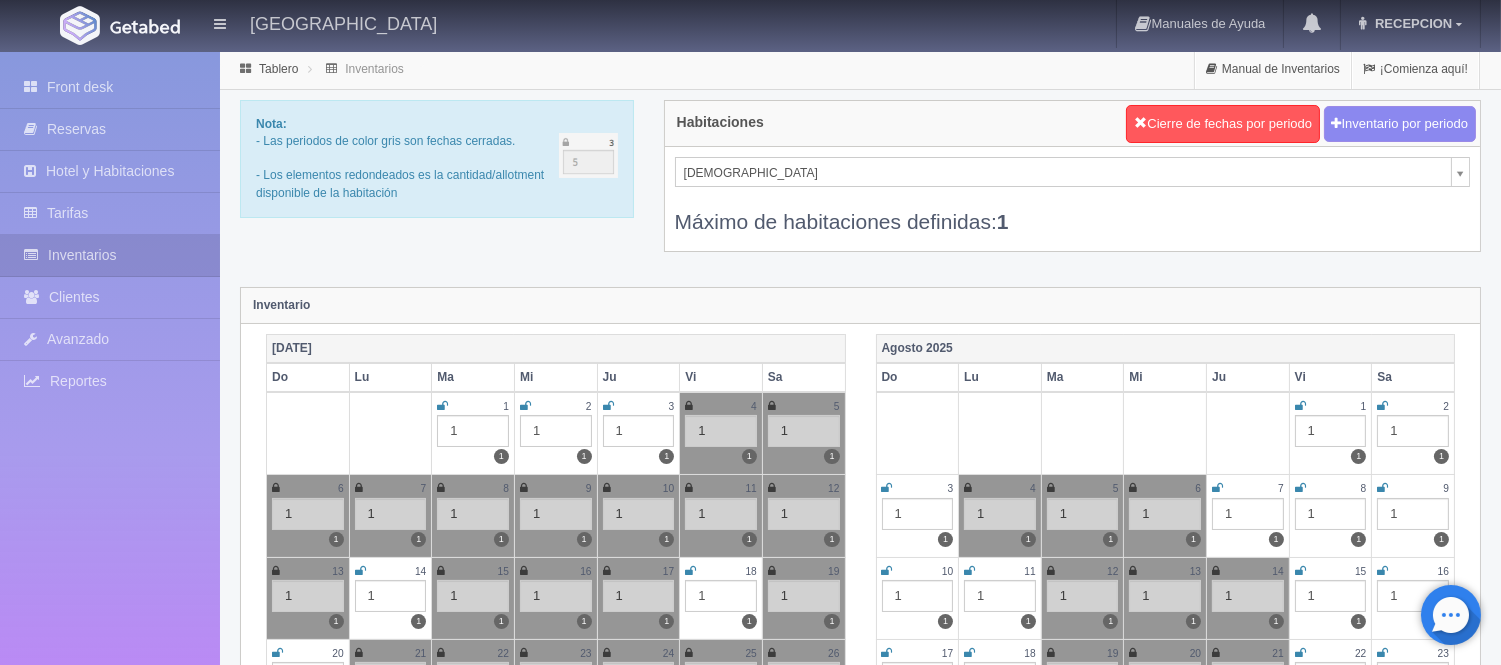select on "720" 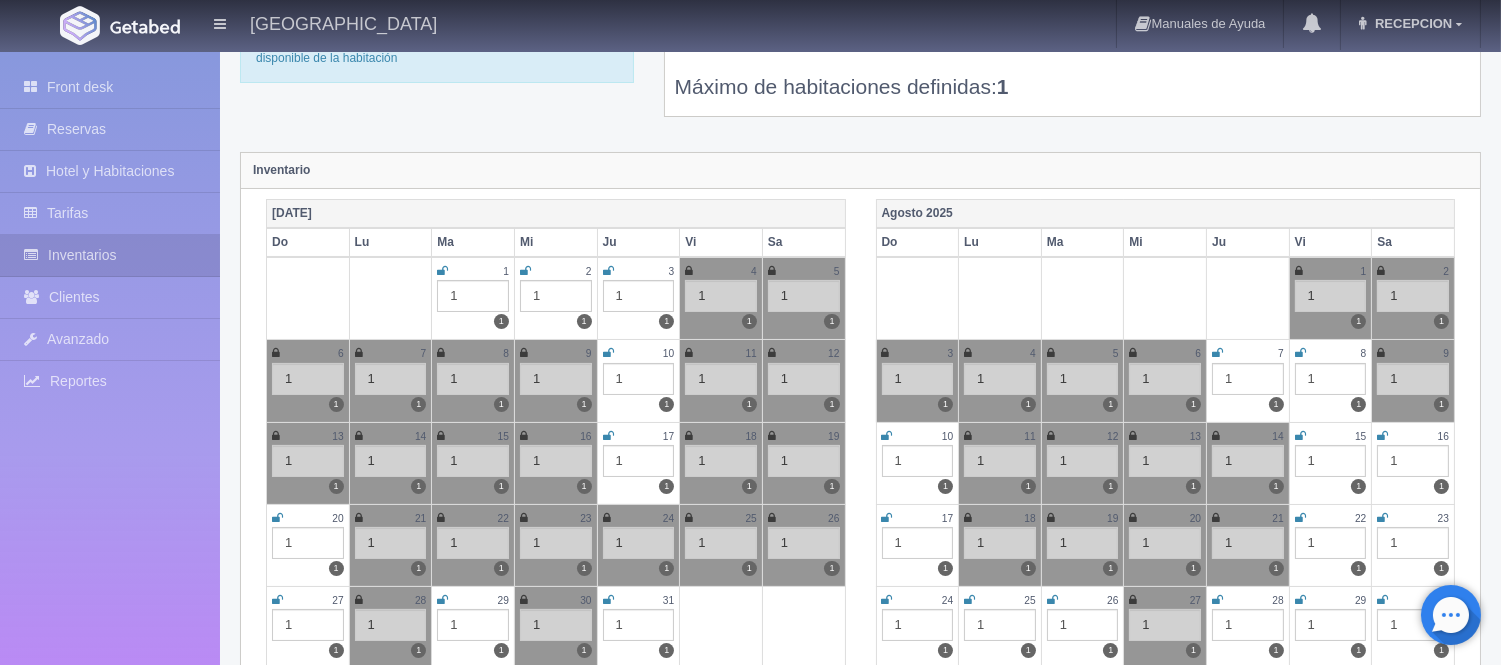 scroll, scrollTop: 0, scrollLeft: 0, axis: both 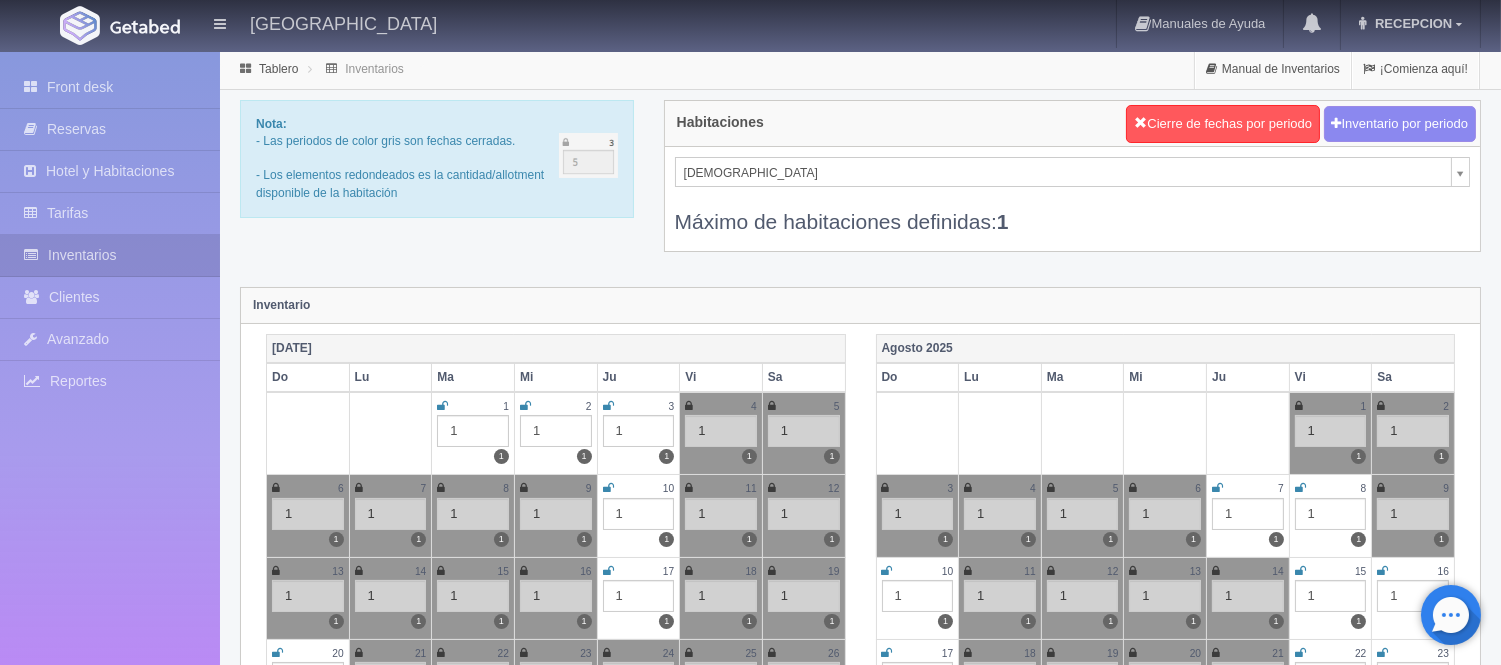 click on "[GEOGRAPHIC_DATA]
Manuales de Ayuda
Actualizaciones recientes
RECEPCION
Mi Perfil
Salir / Log Out
Procesando...
Front desk
Reservas
Hotel y Habitaciones
Tarifas
Inventarios
Clientes
Avanzado
Configuración métodos de pago
Reportes" at bounding box center [750, 1772] 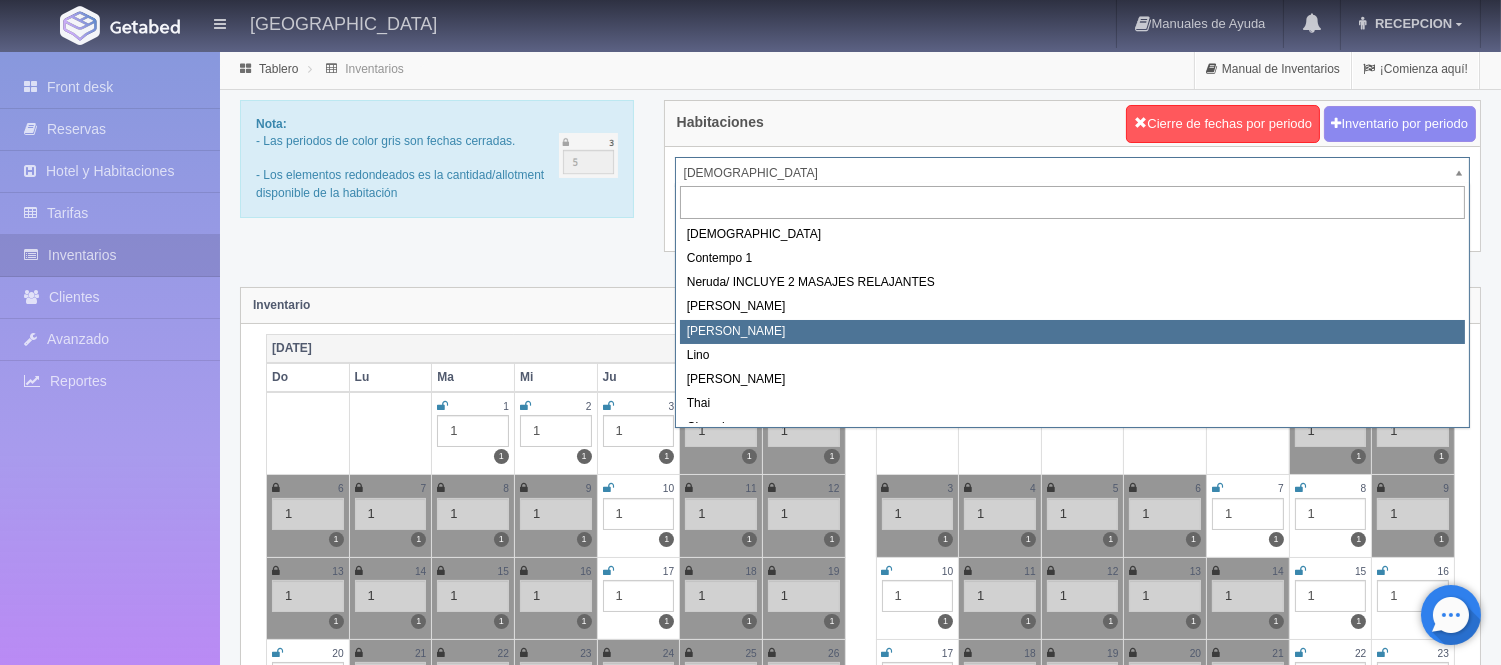 scroll, scrollTop: 113, scrollLeft: 0, axis: vertical 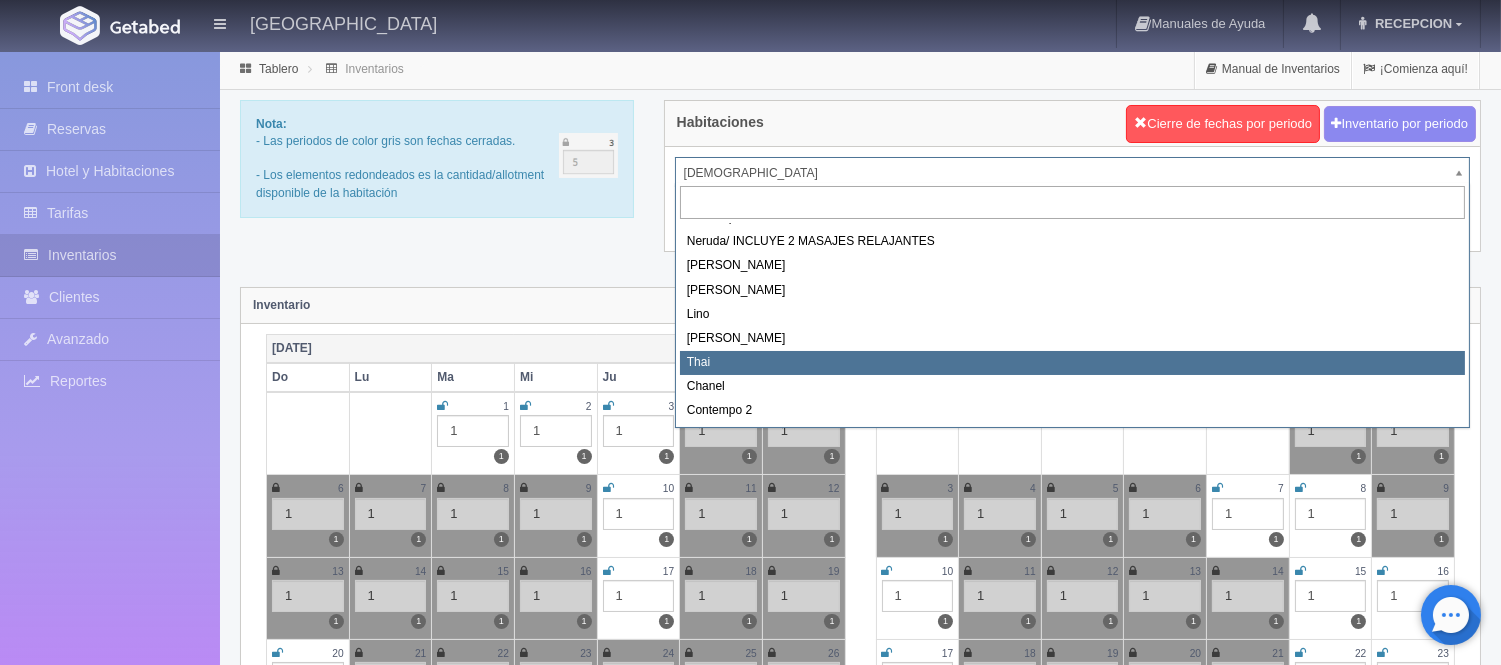 select on "727" 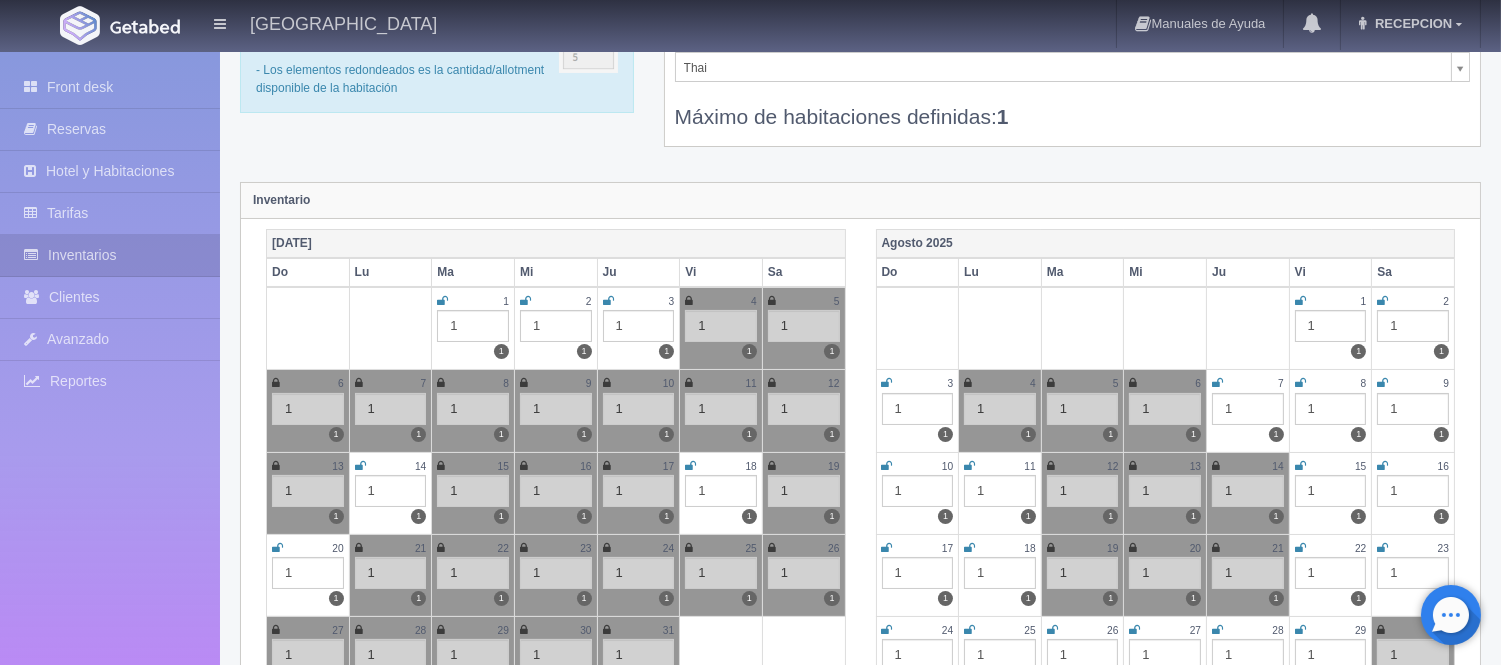 scroll, scrollTop: 0, scrollLeft: 0, axis: both 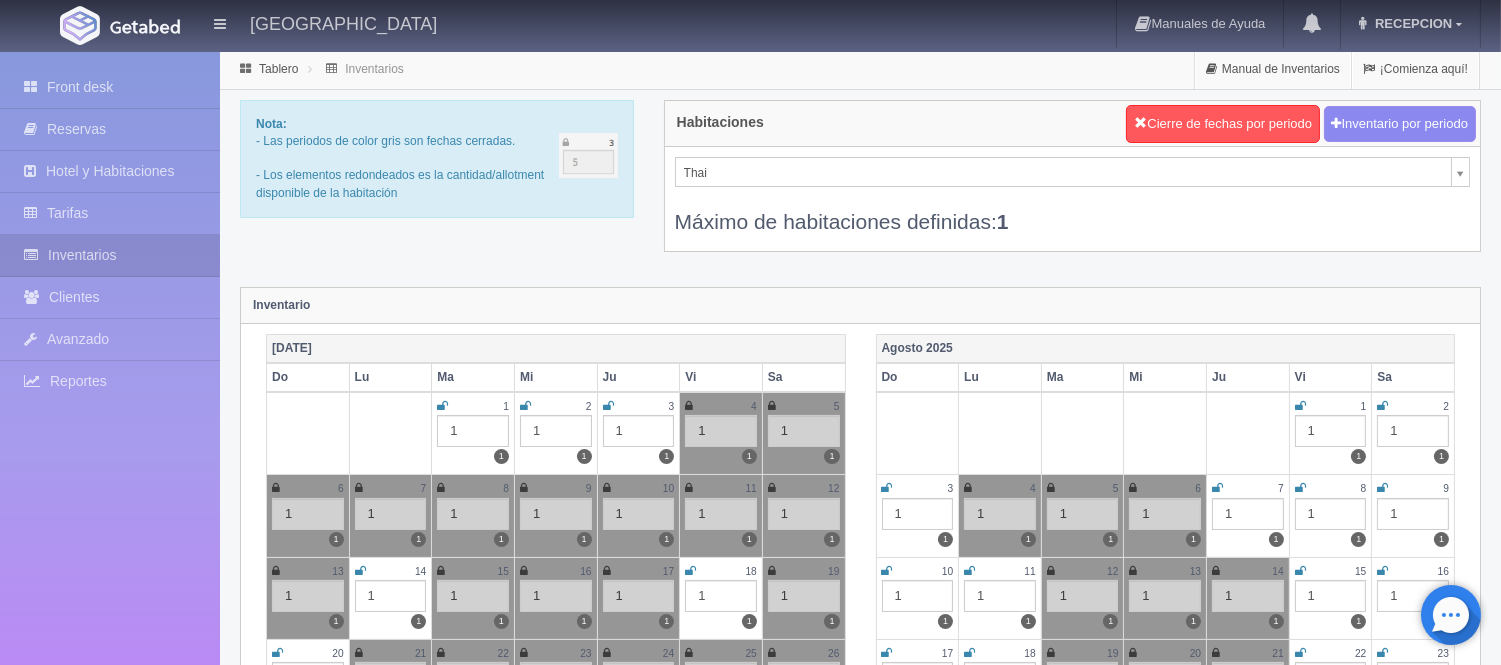 click on "Thai
Maria Antonieta/ INCLUYE 2 MASAJES RELAJANTES
Regency
Alhambra/ INCLUYE 2 MASAJES RELAJANTES
Zen
Contempo 1
Neruda/ INCLUYE 2 MASAJES RELAJANTES
Rangel
Mandela
Lino
Aida
Thai
Chanel
Contempo 2
Máximo de habitaciones definidas:  1" at bounding box center [1072, 199] 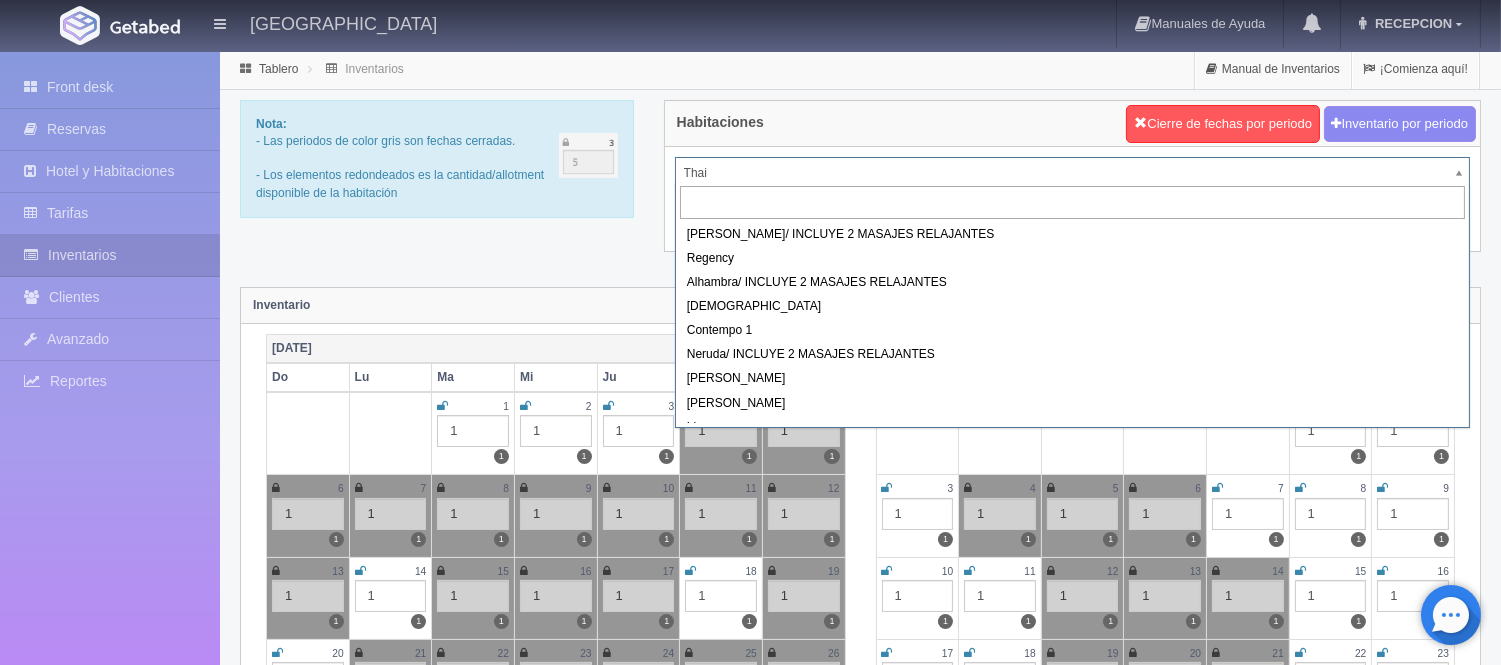 scroll, scrollTop: 47, scrollLeft: 0, axis: vertical 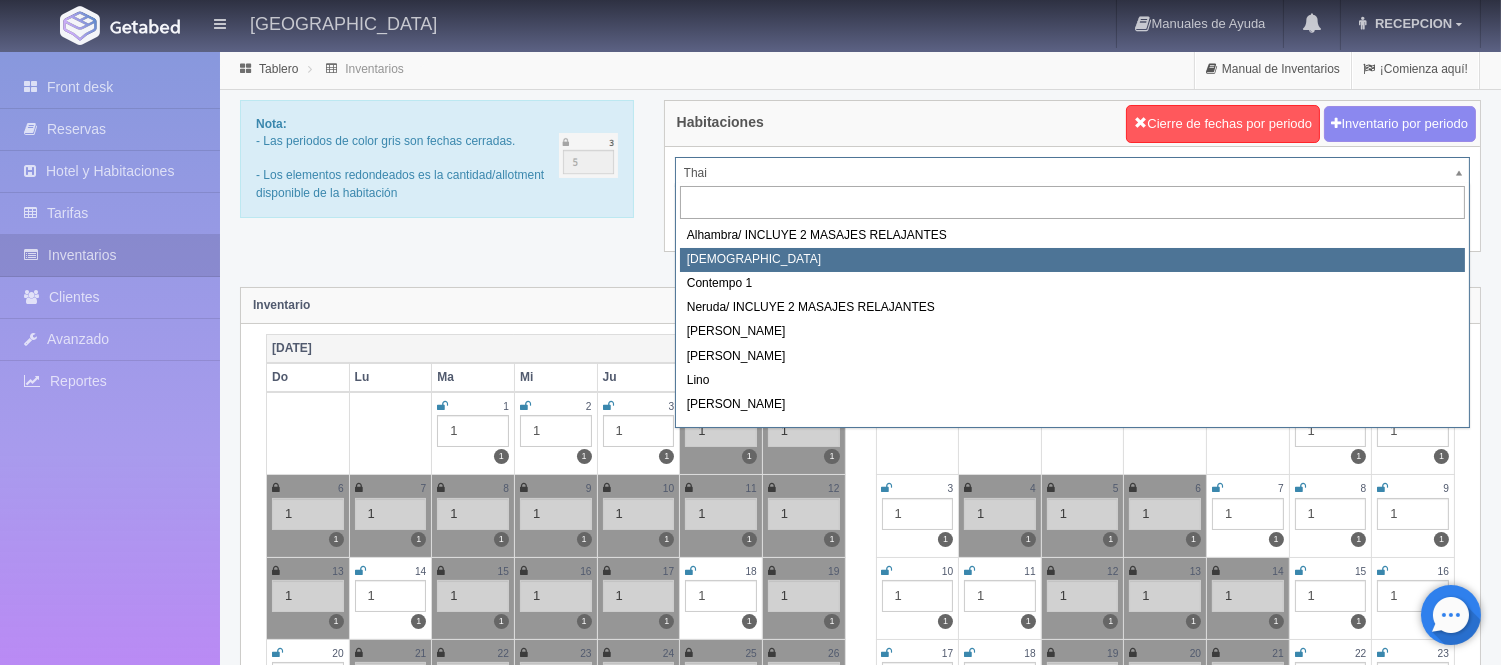 select on "720" 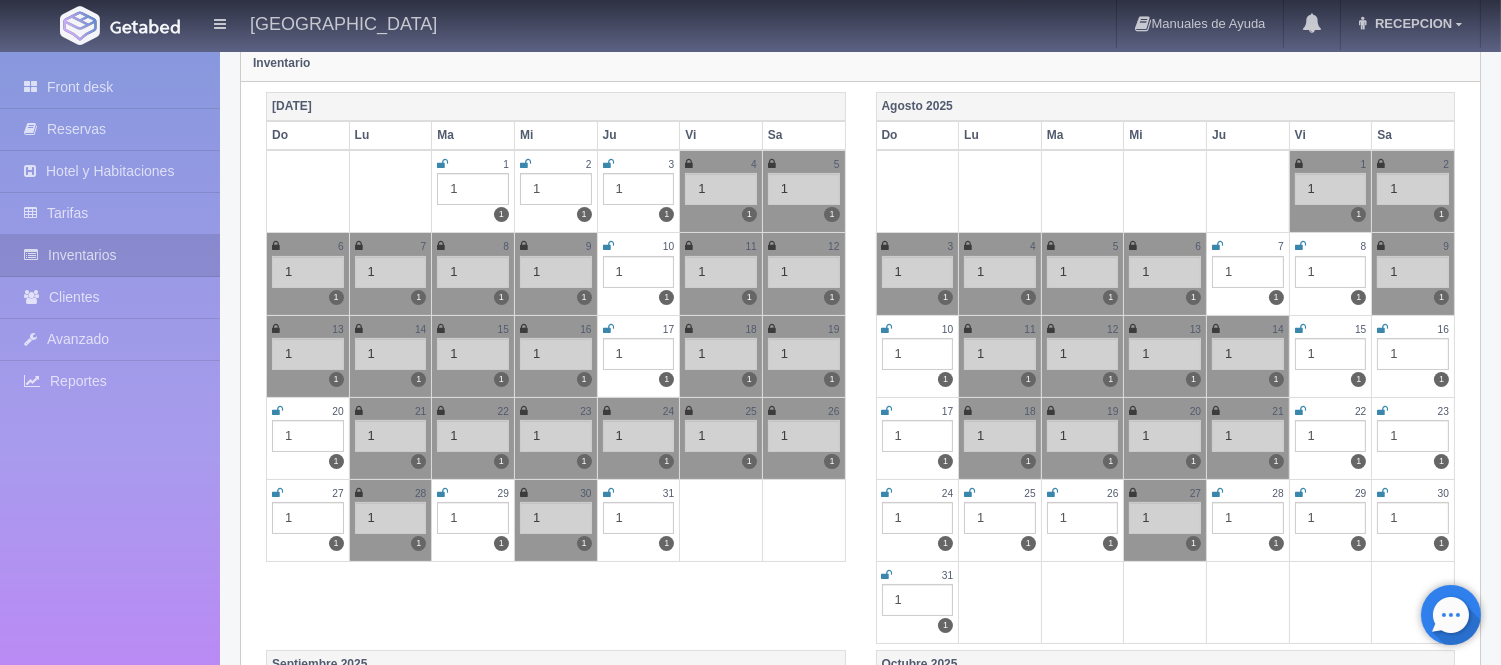 scroll, scrollTop: 0, scrollLeft: 0, axis: both 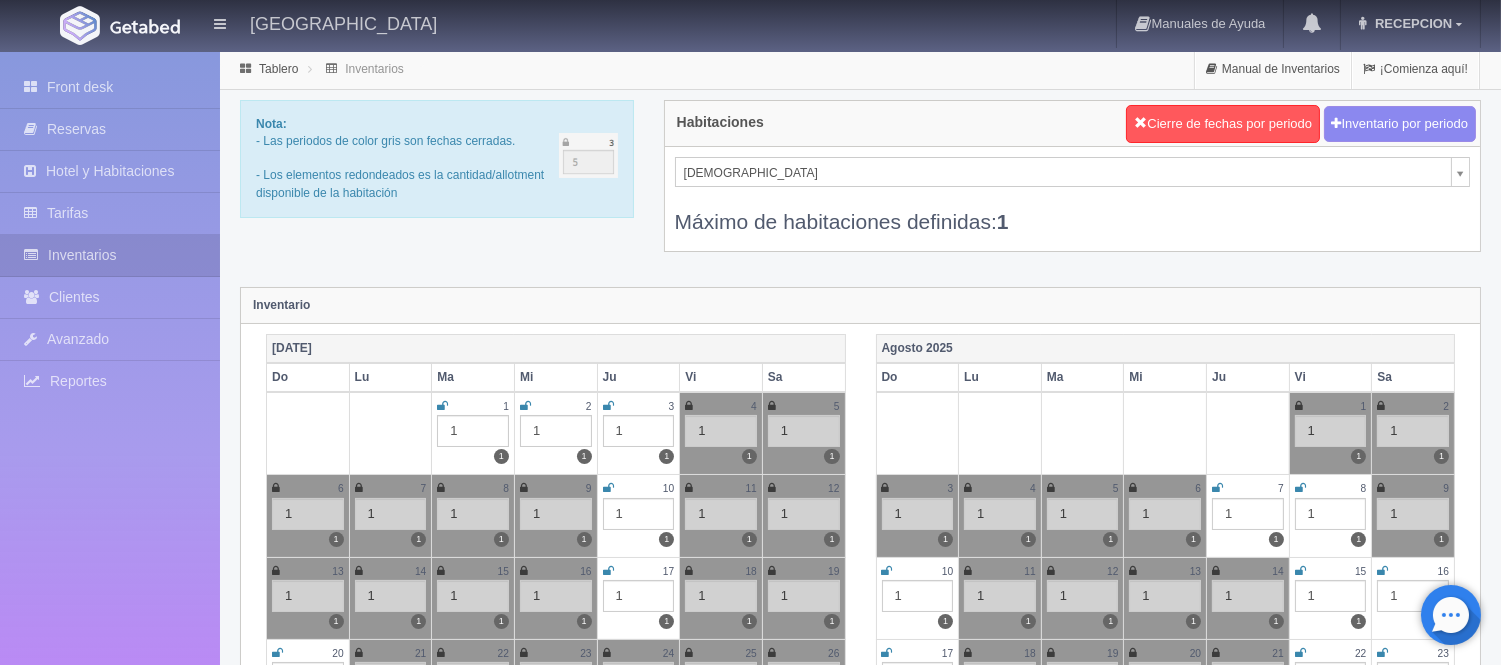 click on "[GEOGRAPHIC_DATA]
Manuales de Ayuda
Actualizaciones recientes
RECEPCION
Mi Perfil
Salir / Log Out
Procesando...
Front desk
Reservas
Hotel y Habitaciones
Tarifas
Inventarios
Clientes
Avanzado
Configuración métodos de pago
Reportes" at bounding box center [750, 1772] 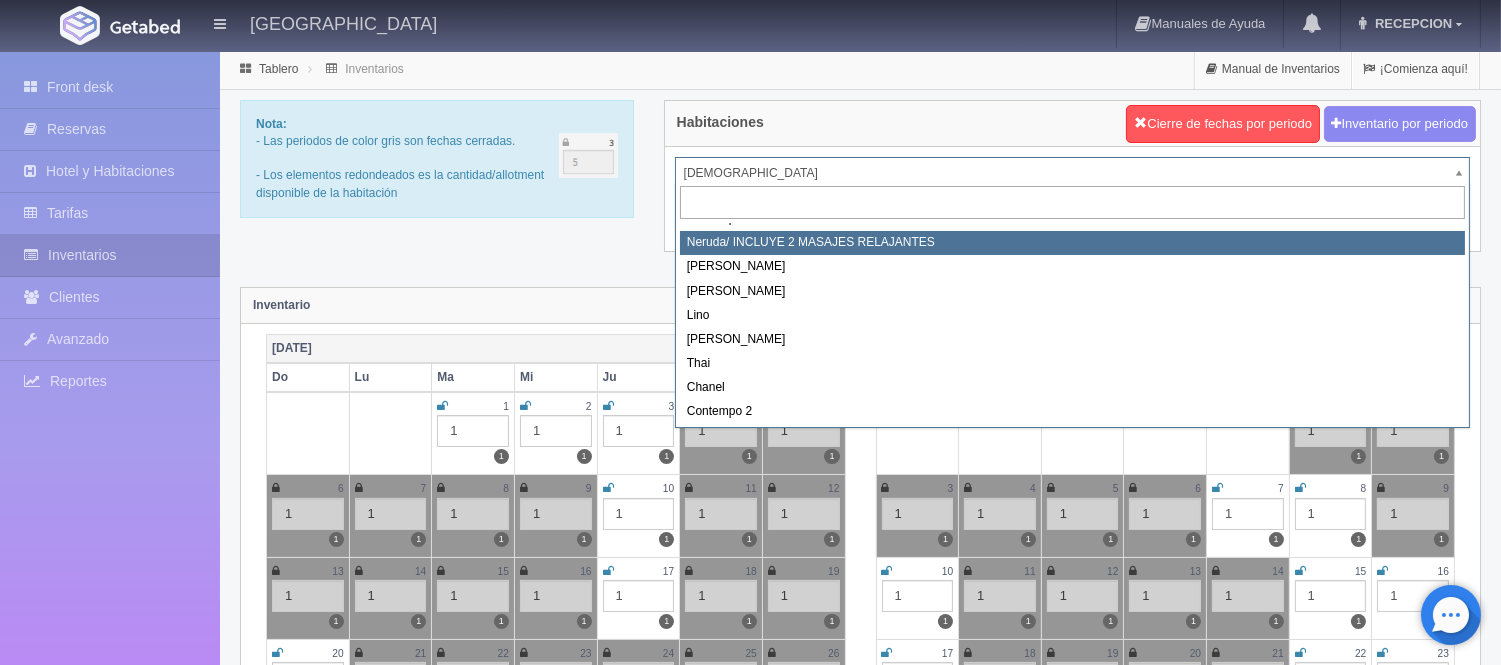 scroll, scrollTop: 113, scrollLeft: 0, axis: vertical 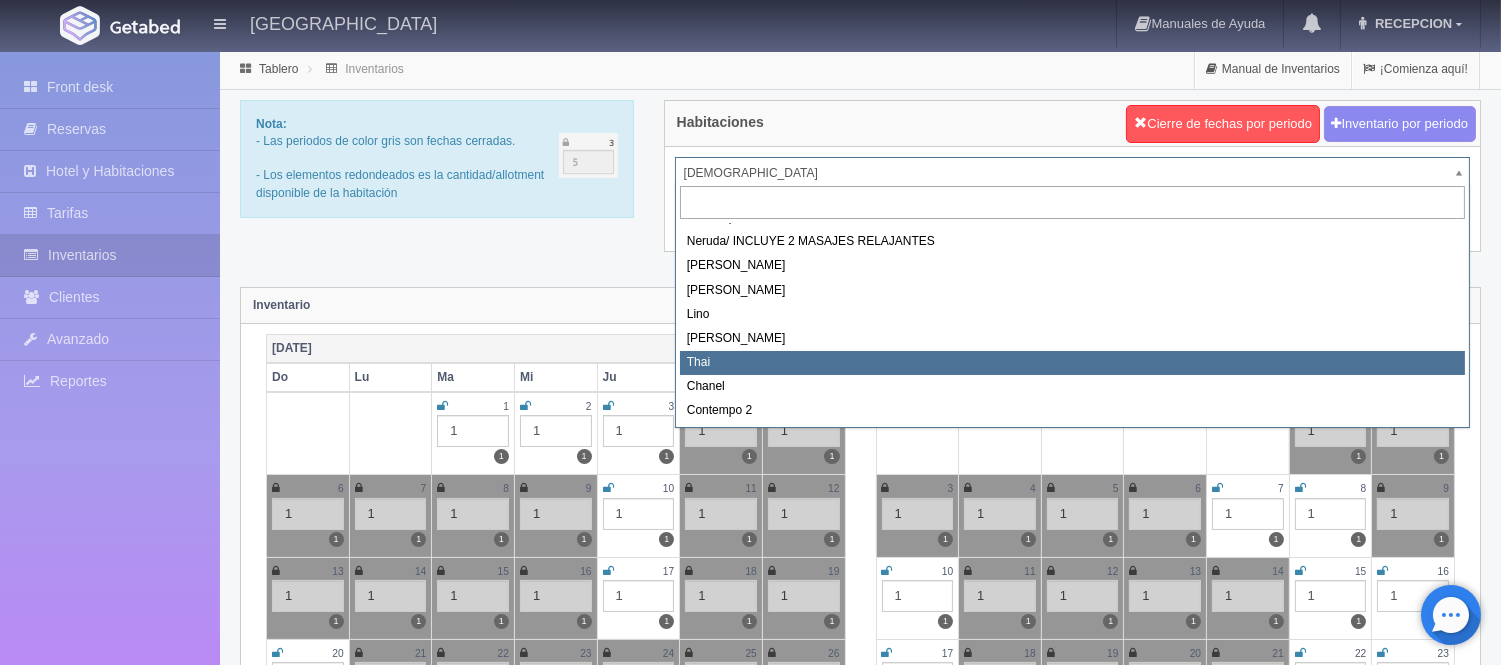 select on "727" 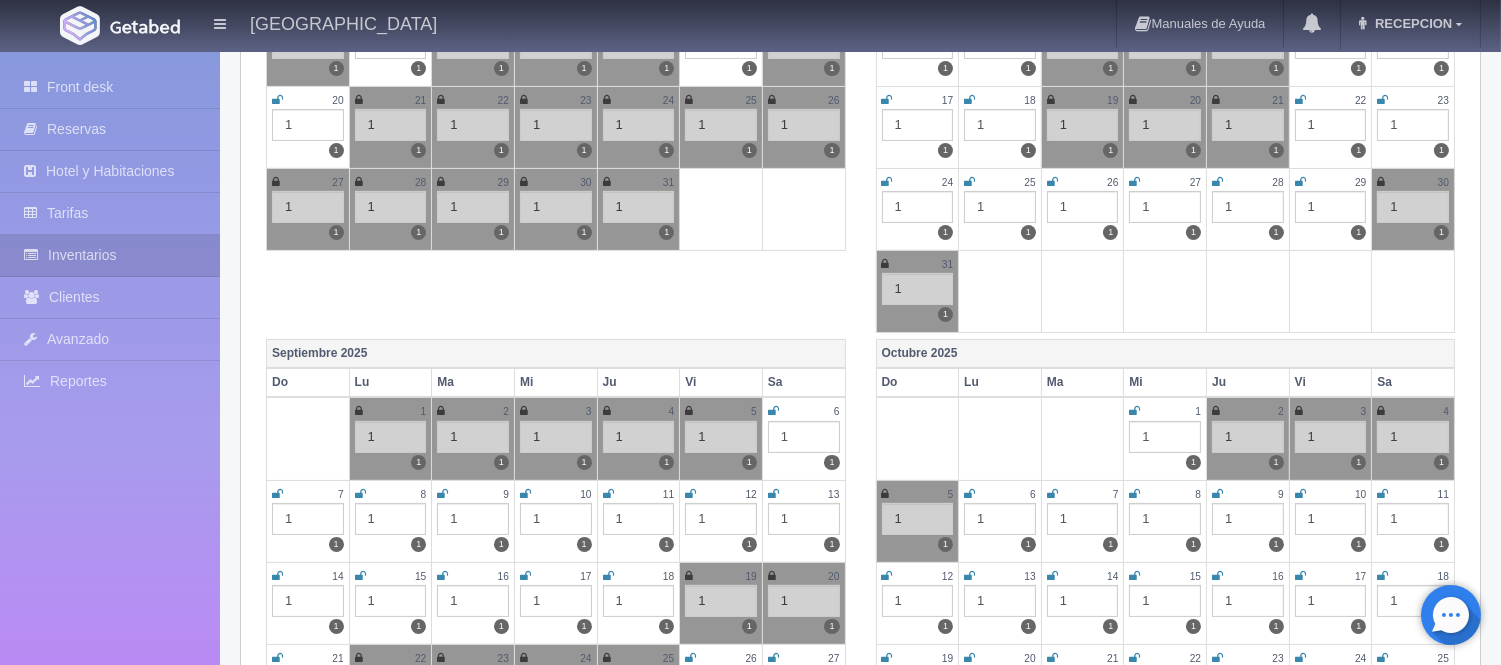 scroll, scrollTop: 666, scrollLeft: 0, axis: vertical 